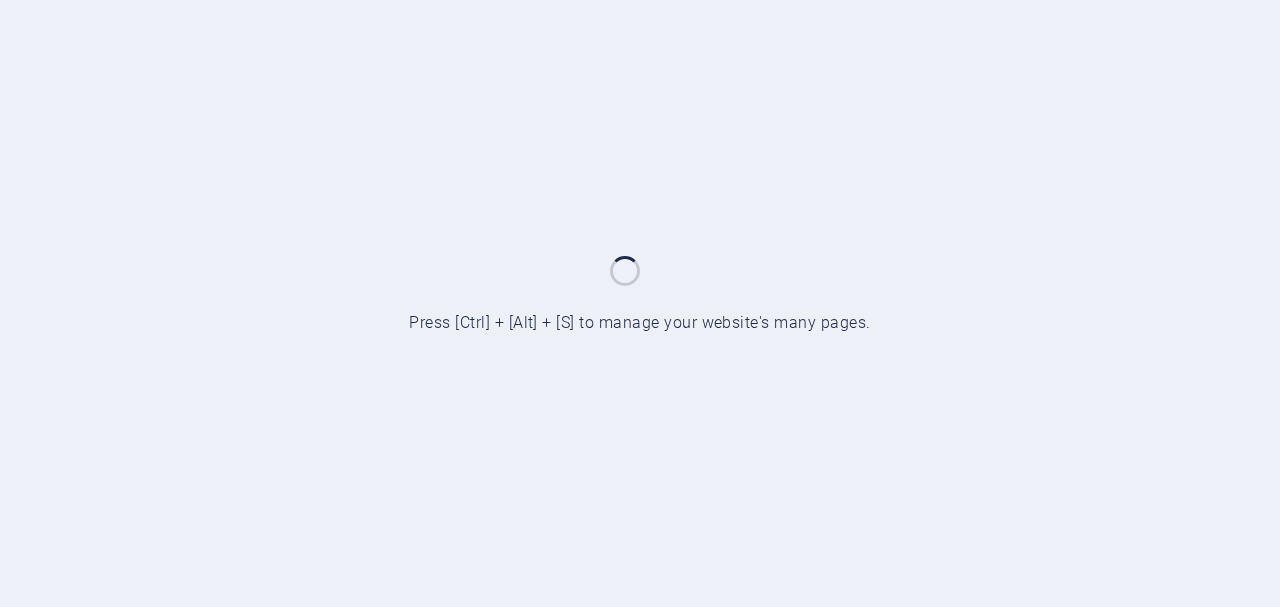 scroll, scrollTop: 0, scrollLeft: 0, axis: both 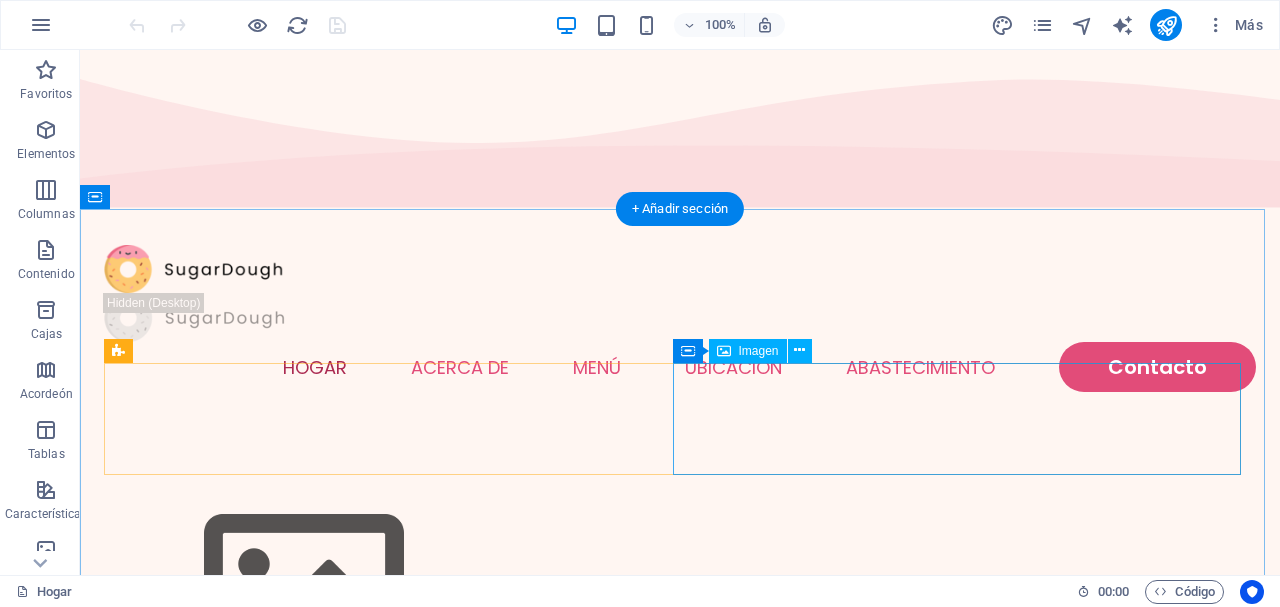 click at bounding box center [392, 590] 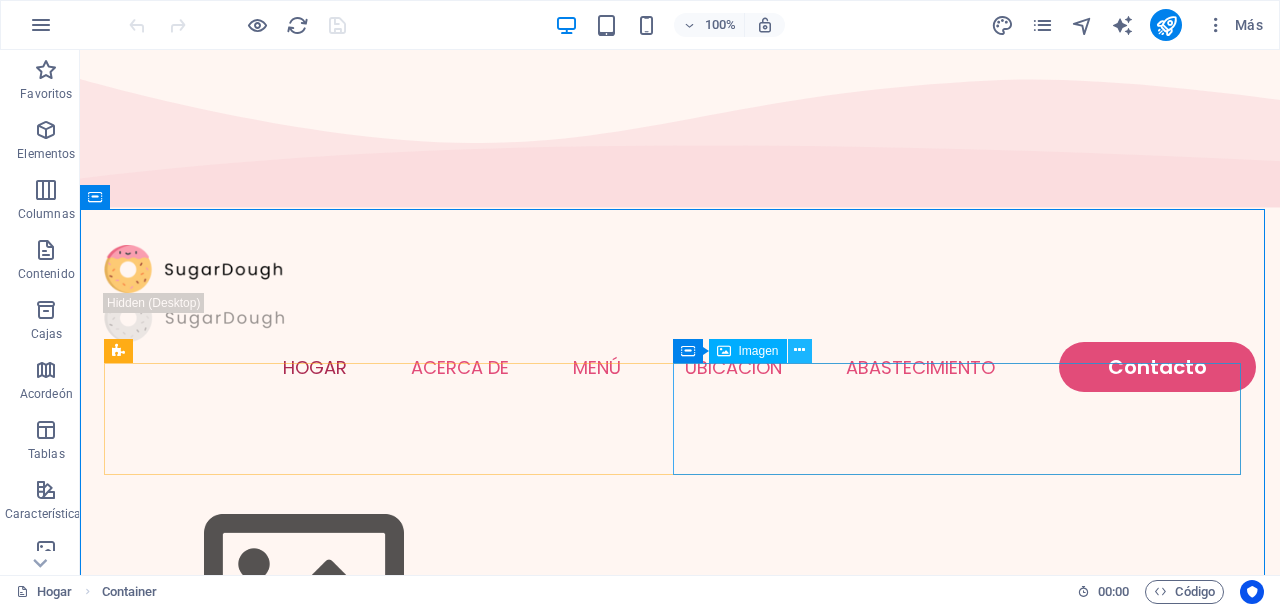 click at bounding box center (799, 350) 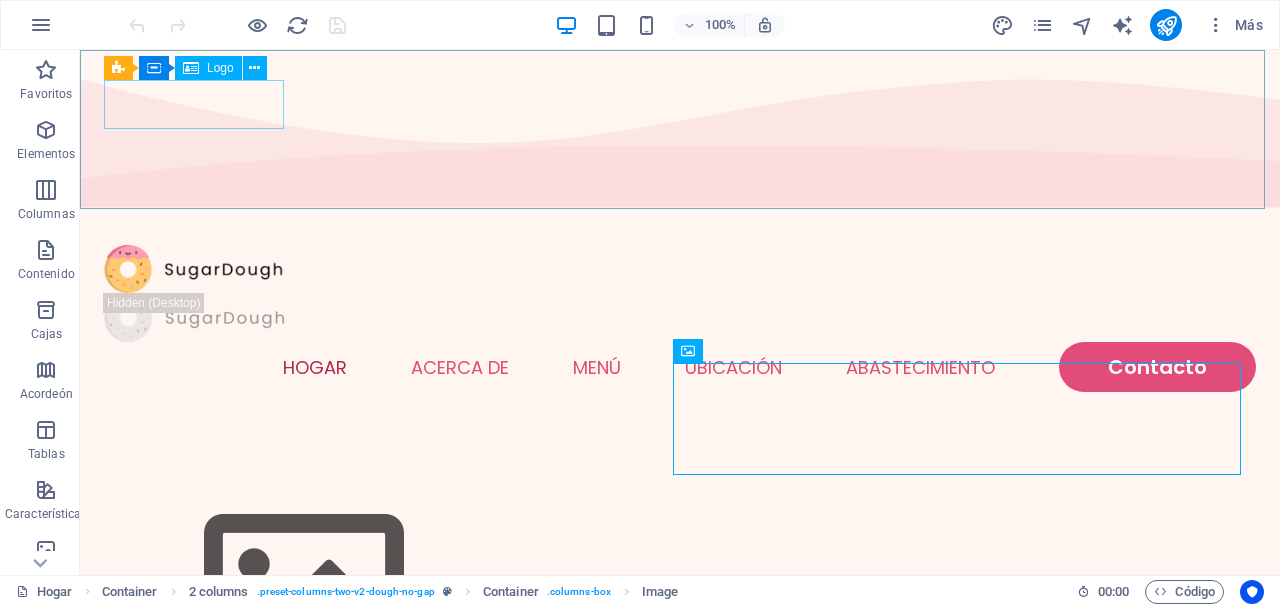 click on "Logo" at bounding box center (220, 68) 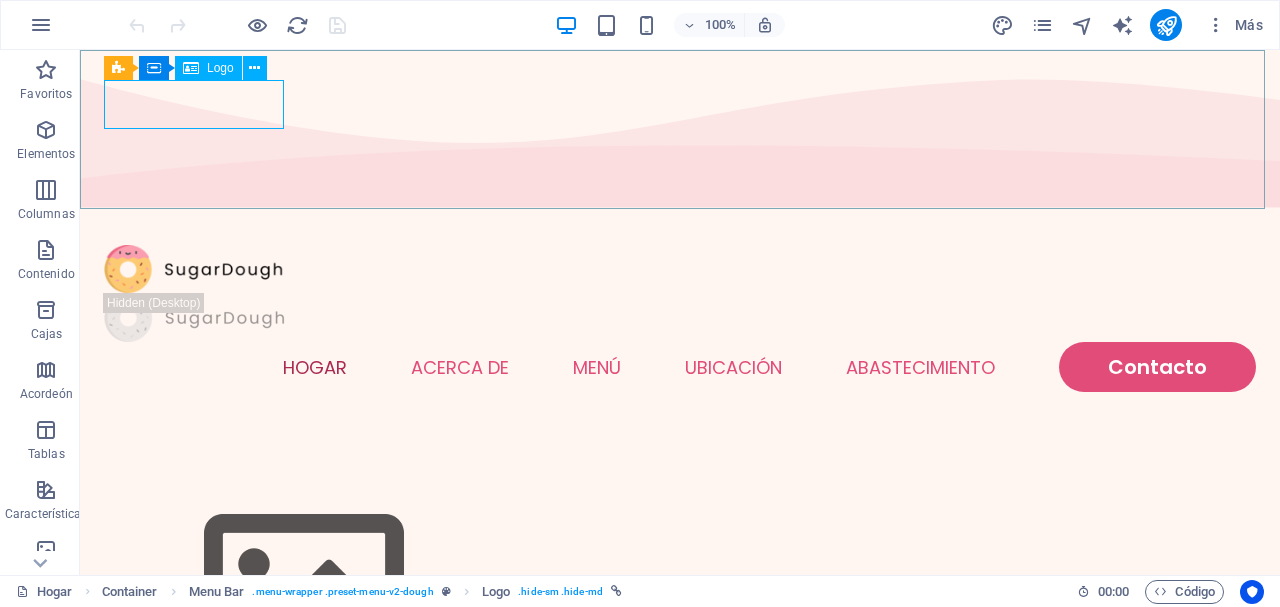 click on "Logo" at bounding box center [220, 68] 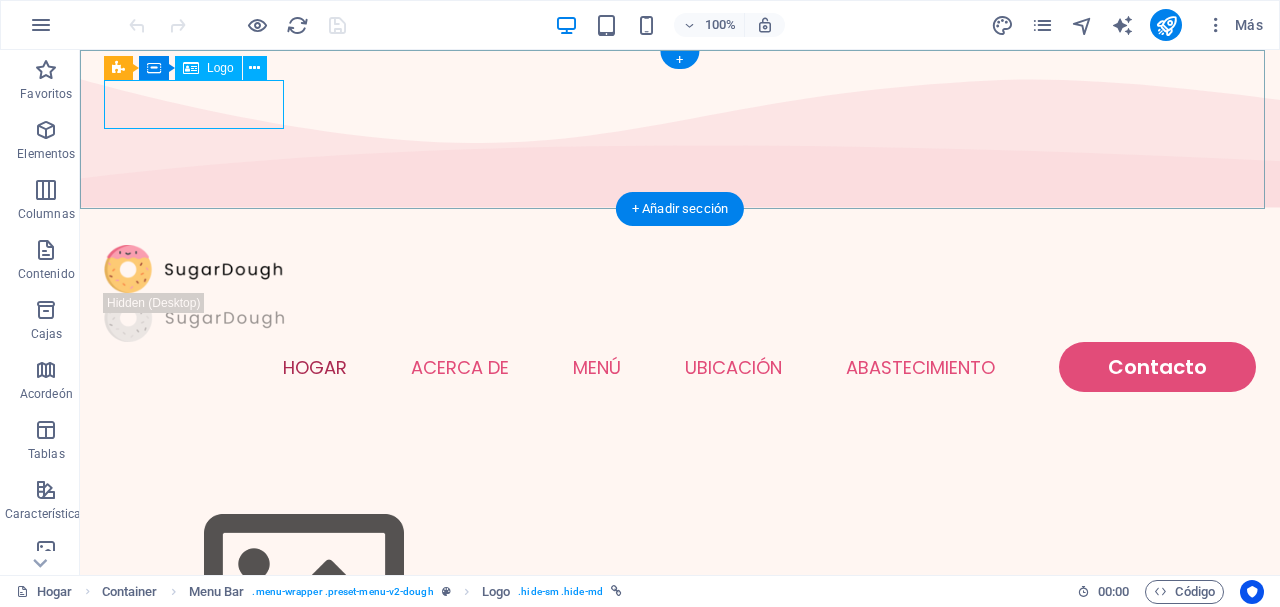click at bounding box center [680, 269] 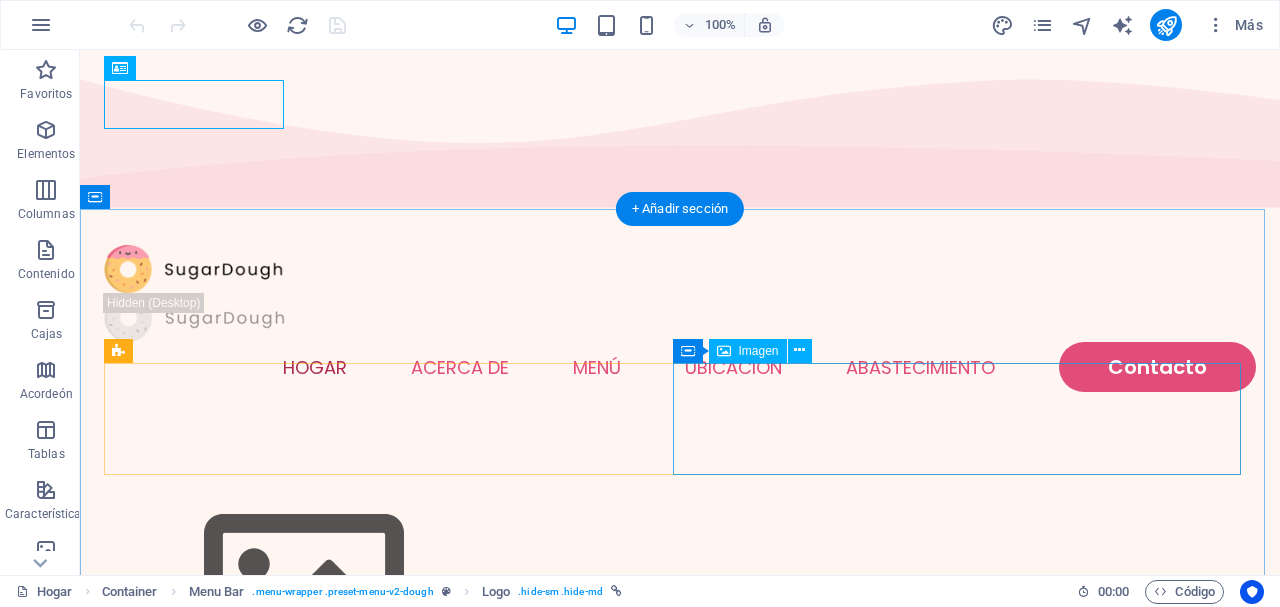 click at bounding box center (392, 590) 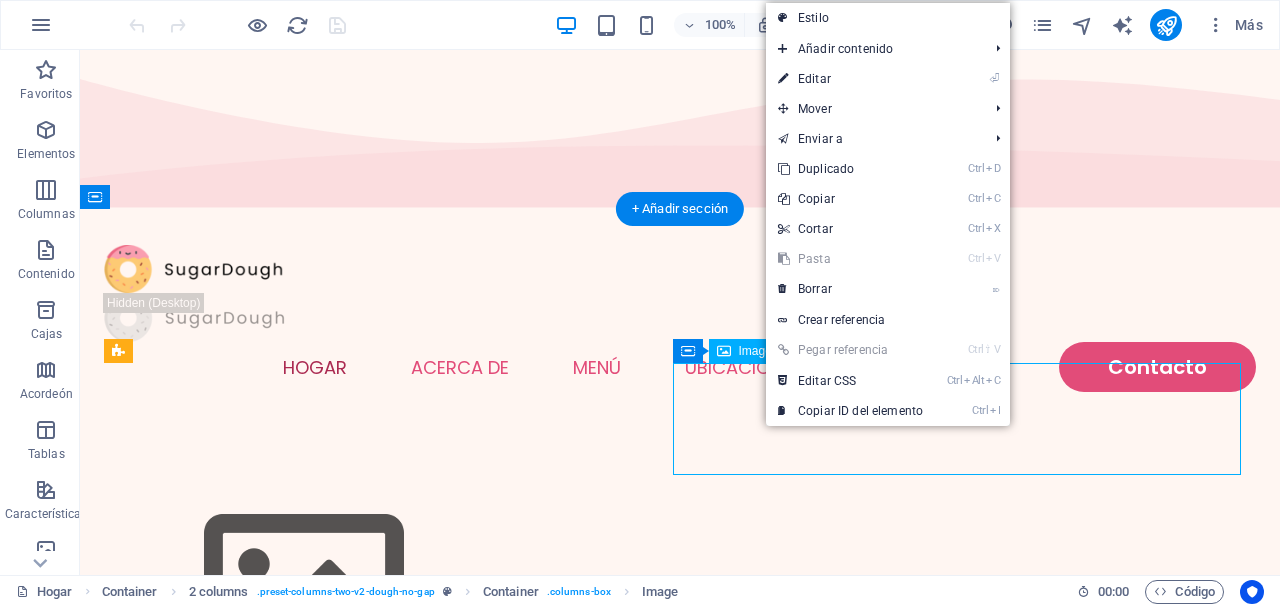 click at bounding box center (680, 632) 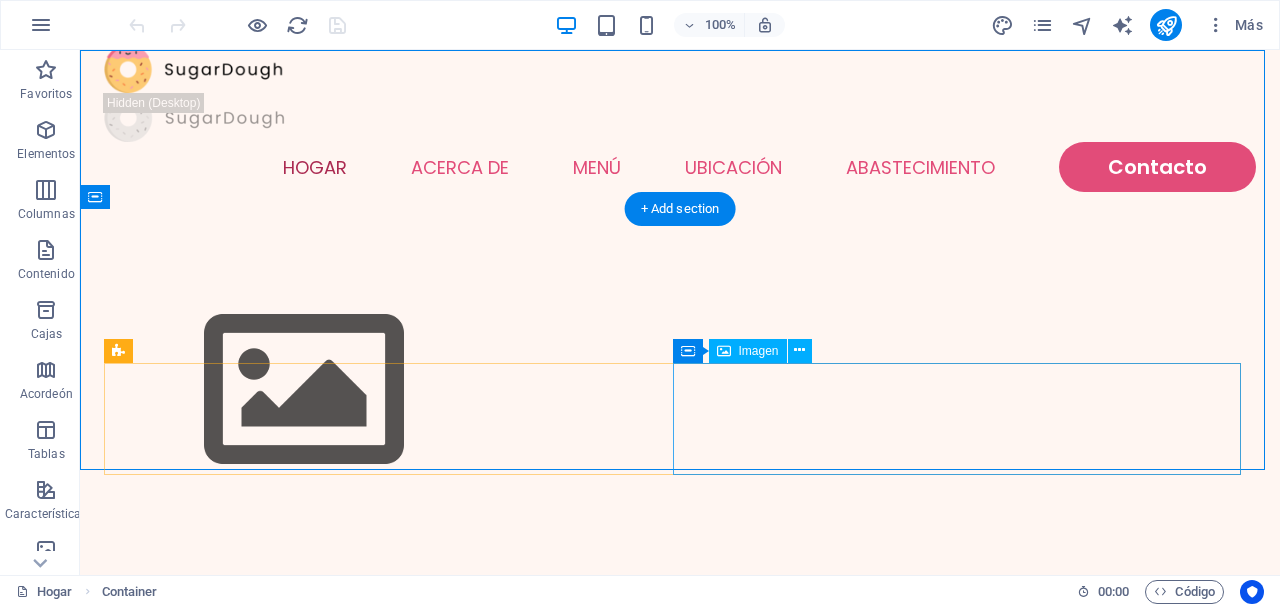 scroll, scrollTop: 0, scrollLeft: 0, axis: both 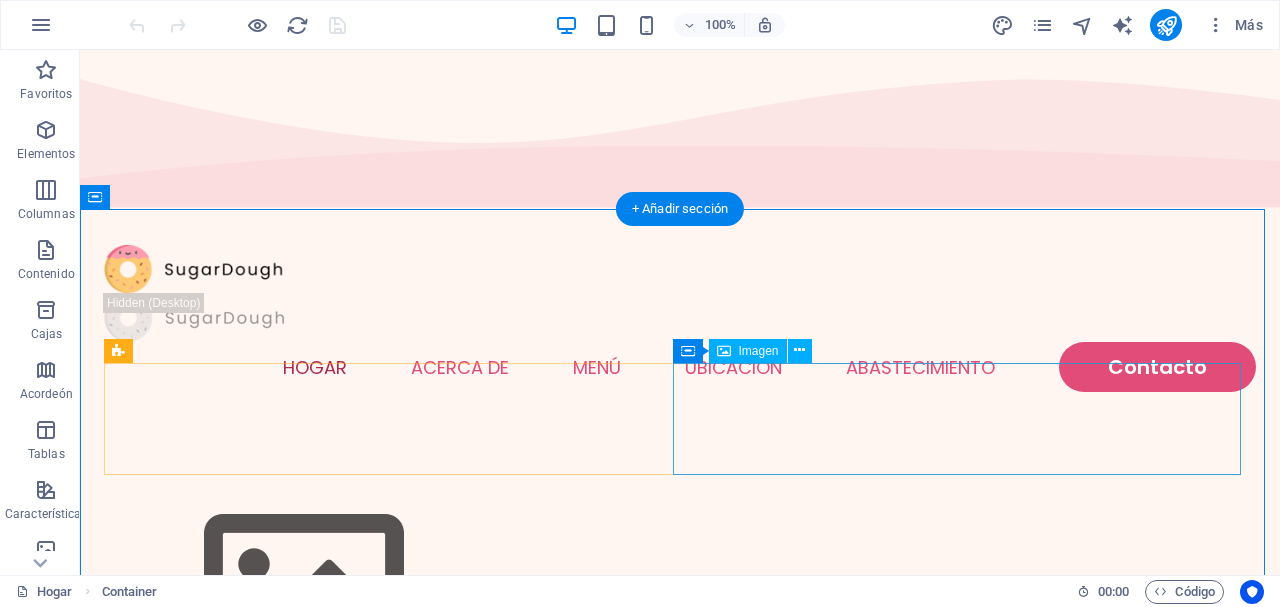click at bounding box center (392, 590) 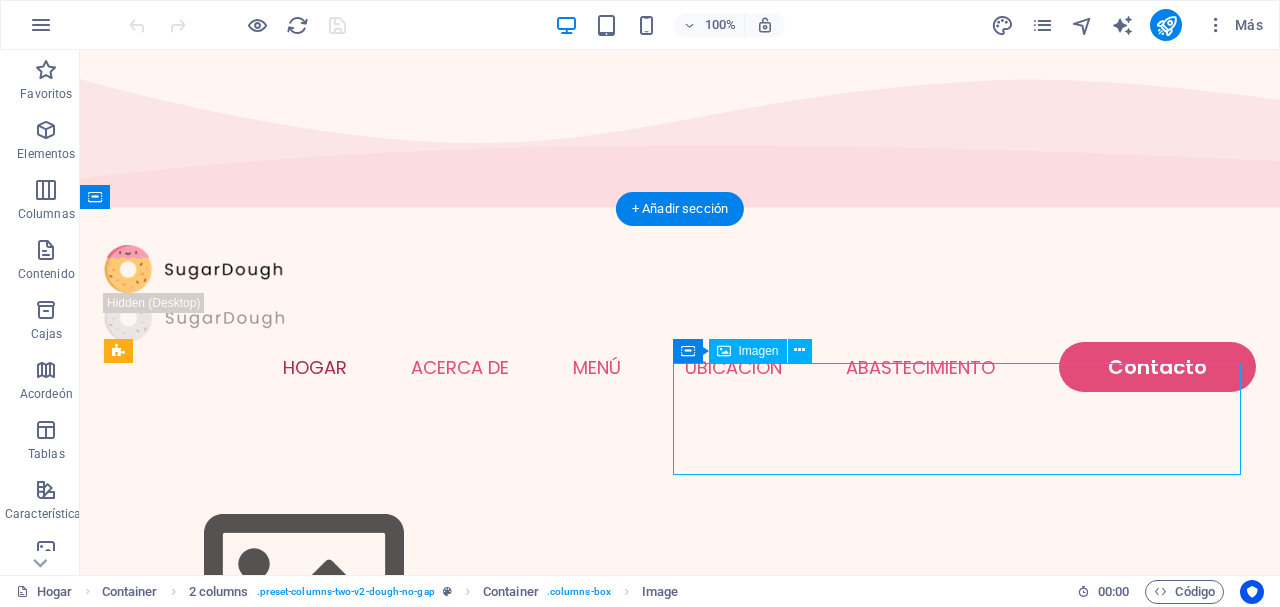 click at bounding box center [392, 590] 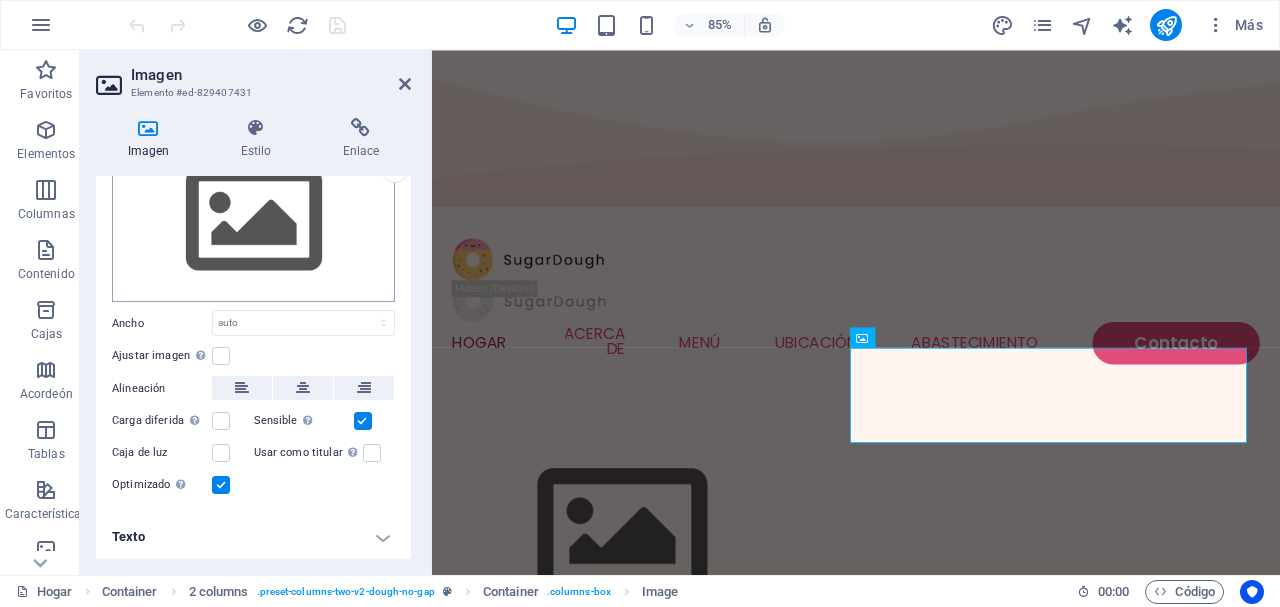 scroll, scrollTop: 0, scrollLeft: 0, axis: both 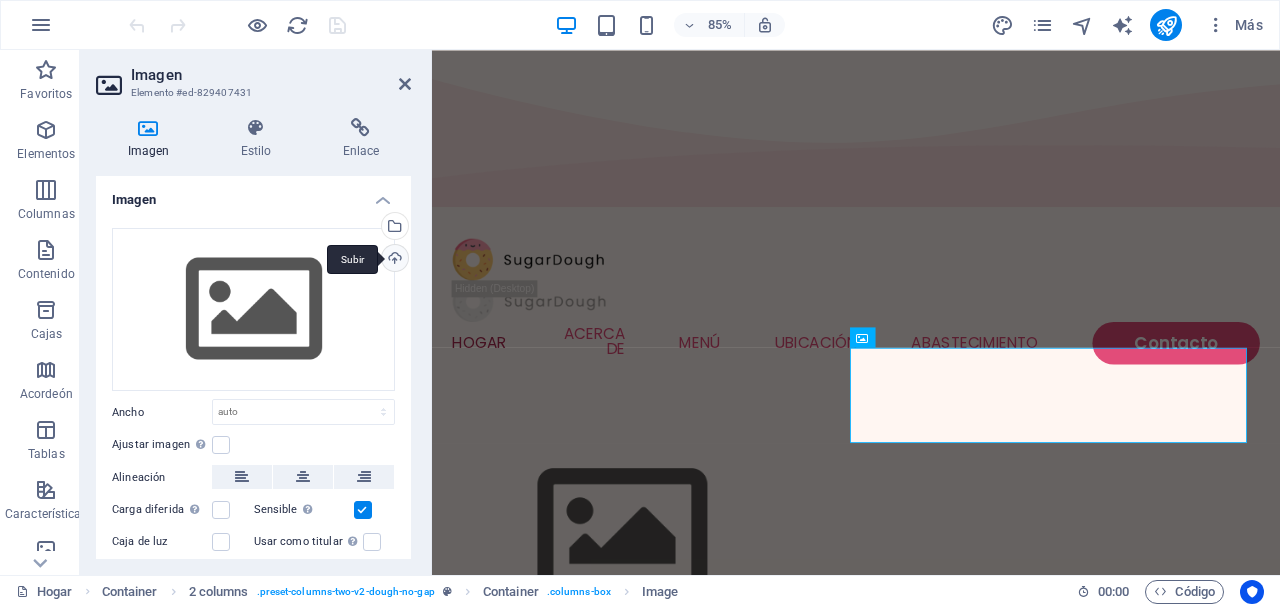 click on "Subir" at bounding box center (393, 260) 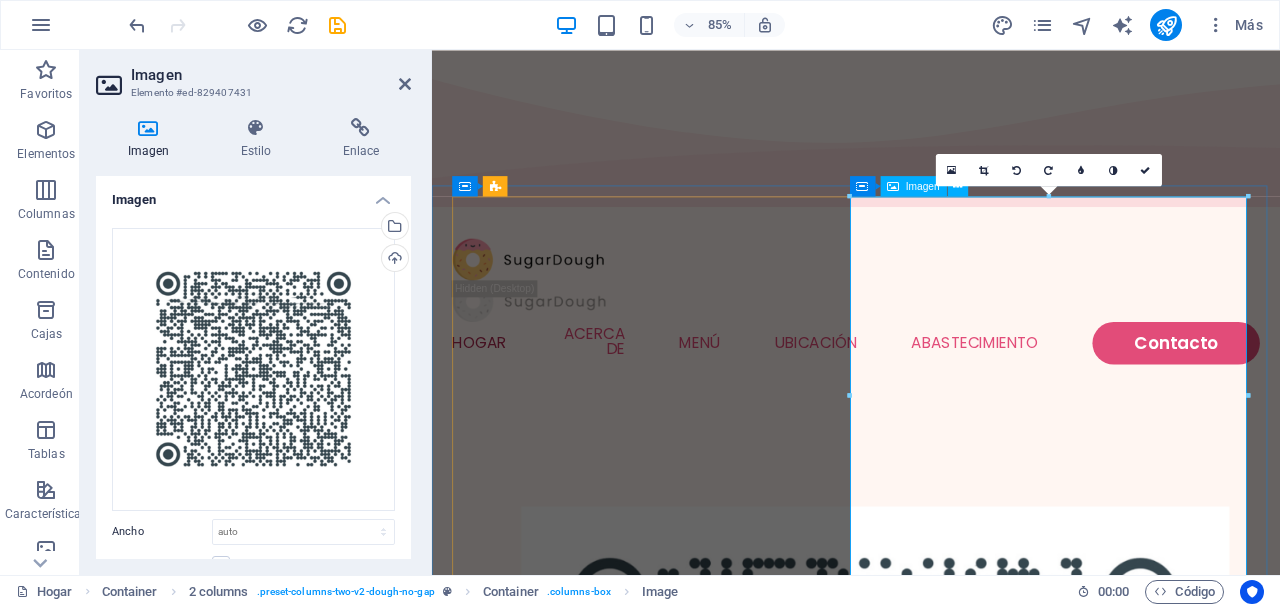 click at bounding box center [693, 1005] 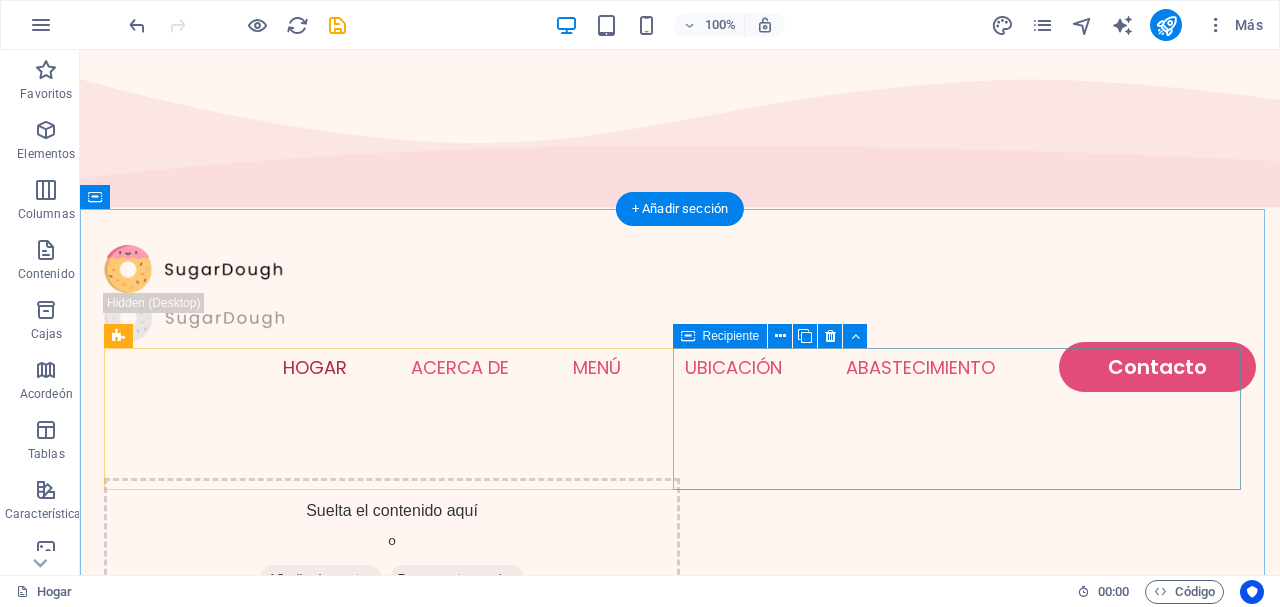 click on "Añadir elementos" at bounding box center (321, 579) 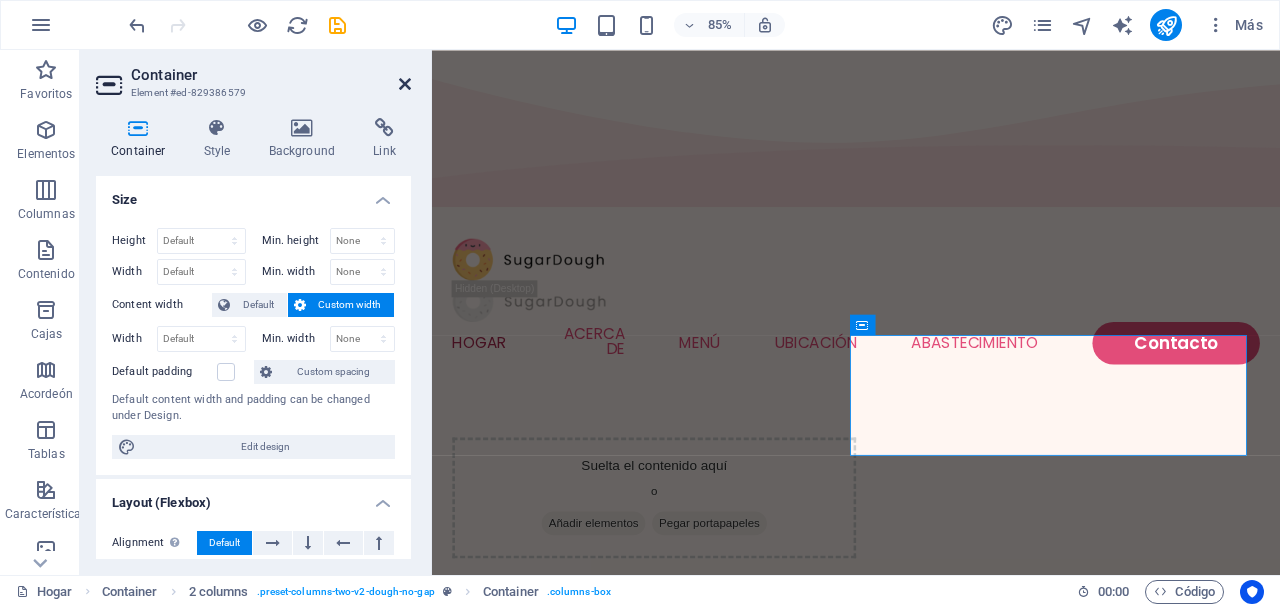 click at bounding box center [405, 84] 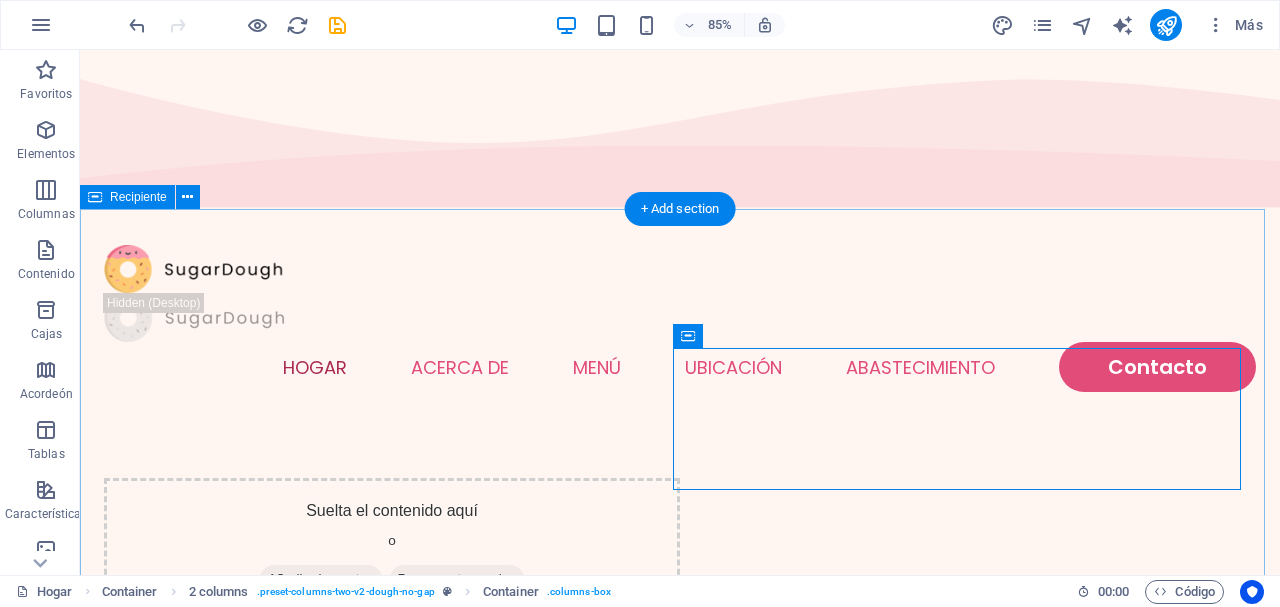 click on "Suelta el contenido aquí o  Añadir elementos  Pegar portapapeles" at bounding box center [680, 632] 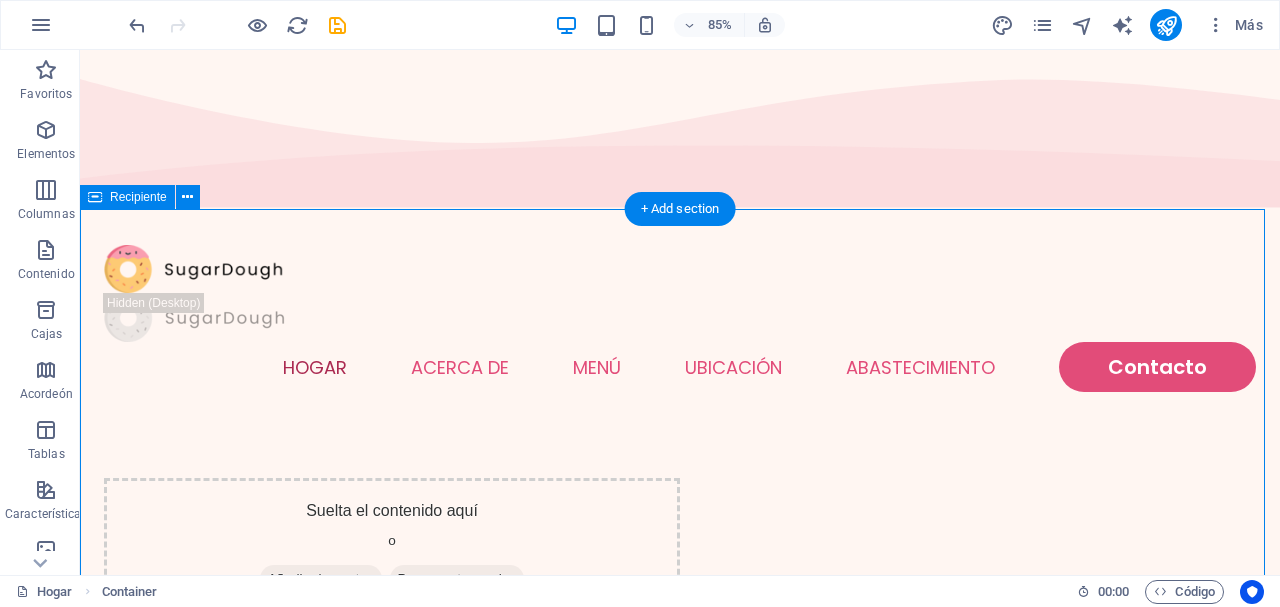 click on "Suelta el contenido aquí o  Añadir elementos  Pegar portapapeles" at bounding box center (680, 632) 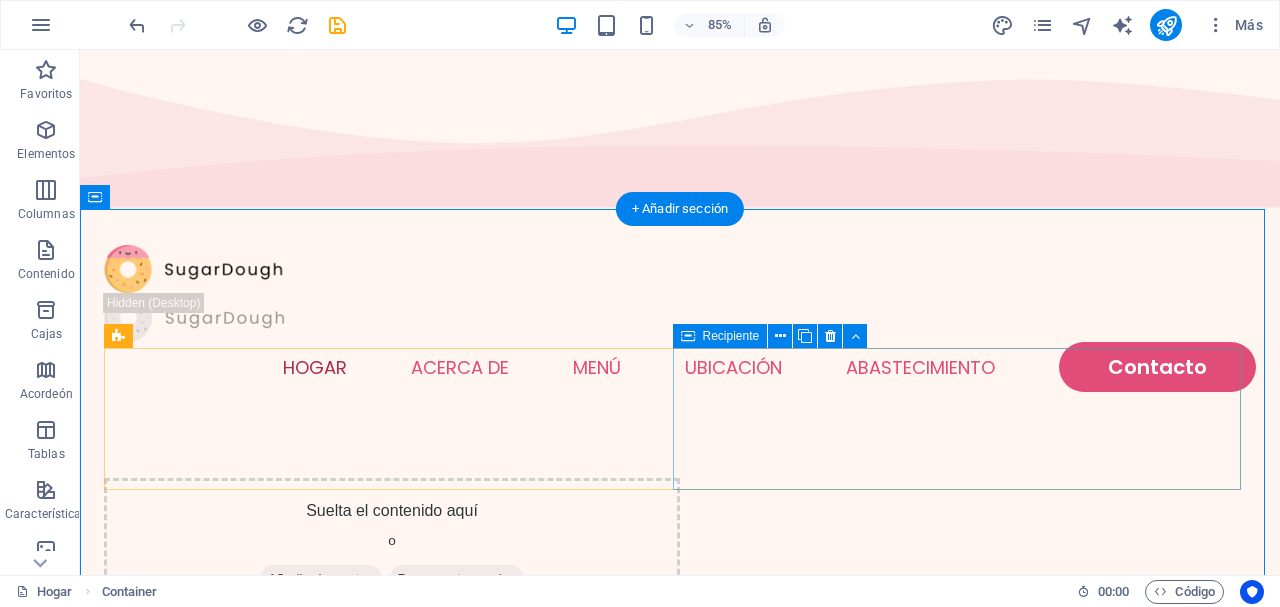 click on "Suelta el contenido aquí o  Añadir elementos  Pegar portapapeles" at bounding box center [392, 549] 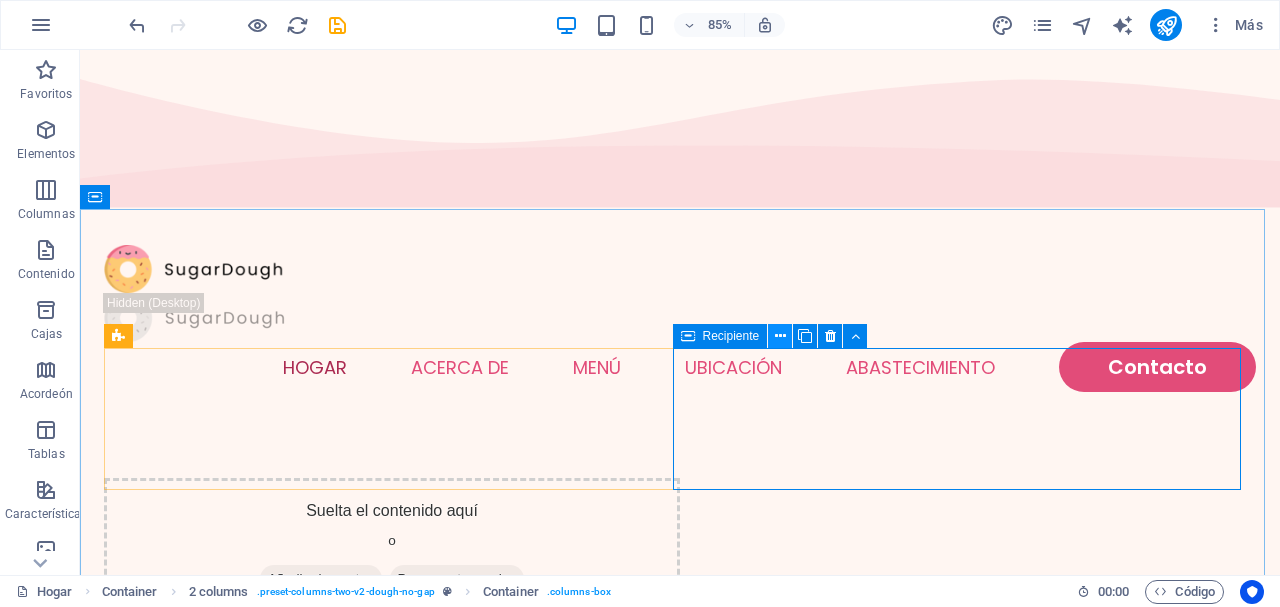 click at bounding box center [780, 336] 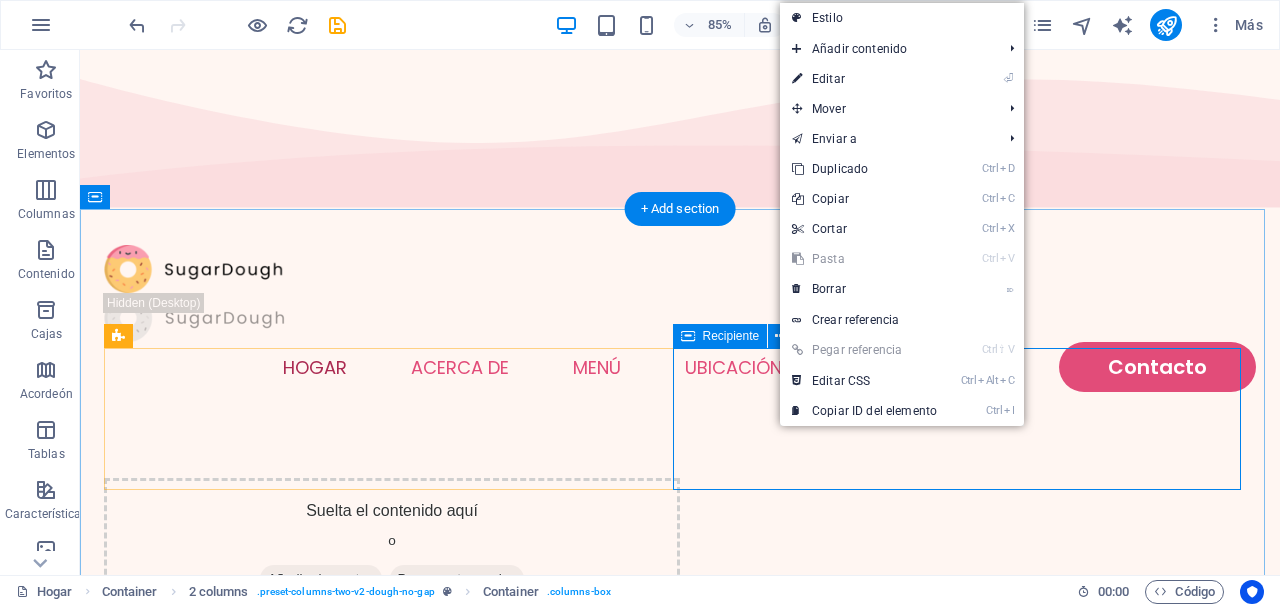 click on "Suelta el contenido aquí o  Añadir elementos  Pegar portapapeles" at bounding box center (392, 549) 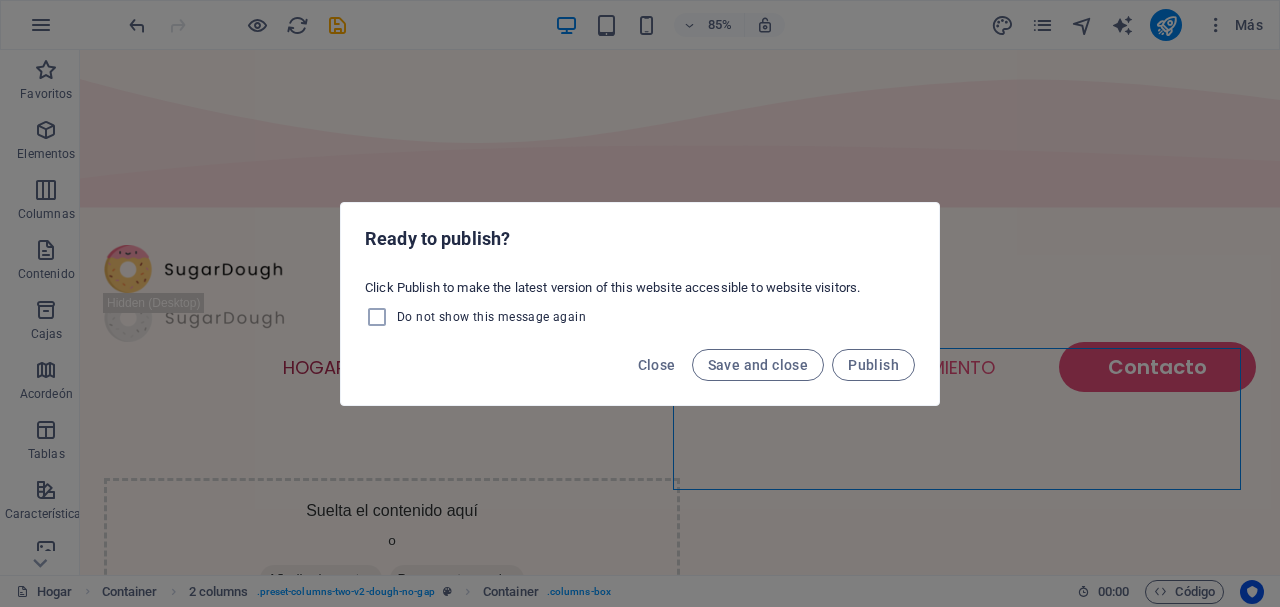 click on "Ready to publish? Click Publish to make the latest version of this website accessible to website visitors. Do not show this message again Close Save and close Publish" at bounding box center [640, 303] 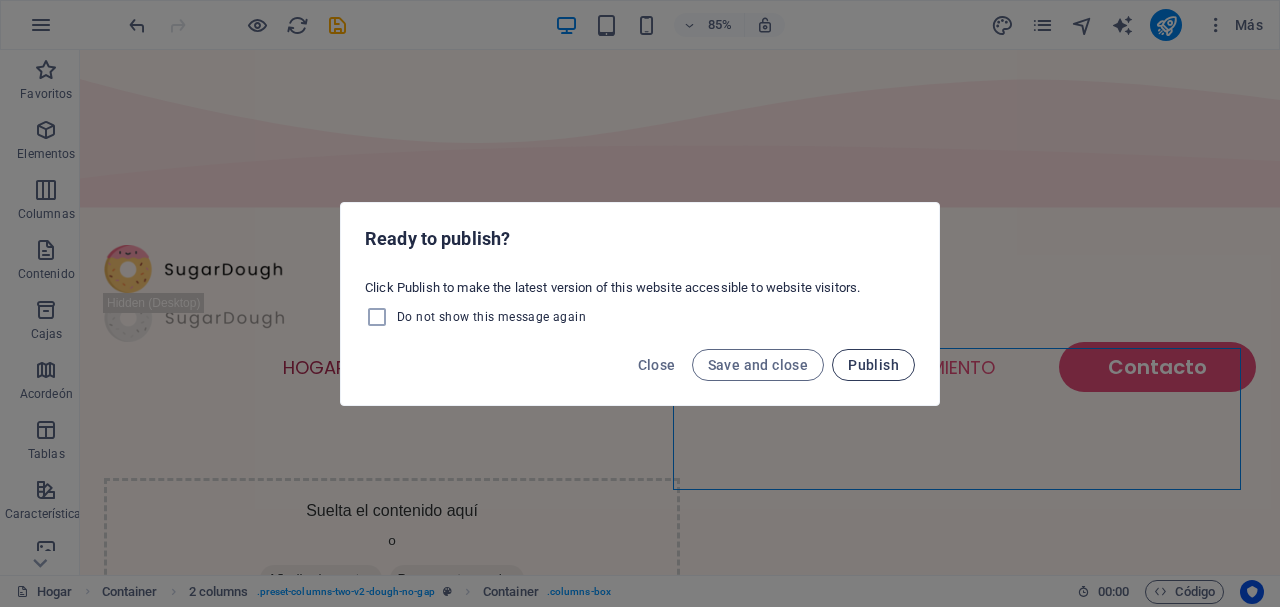 click on "Publish" at bounding box center [873, 365] 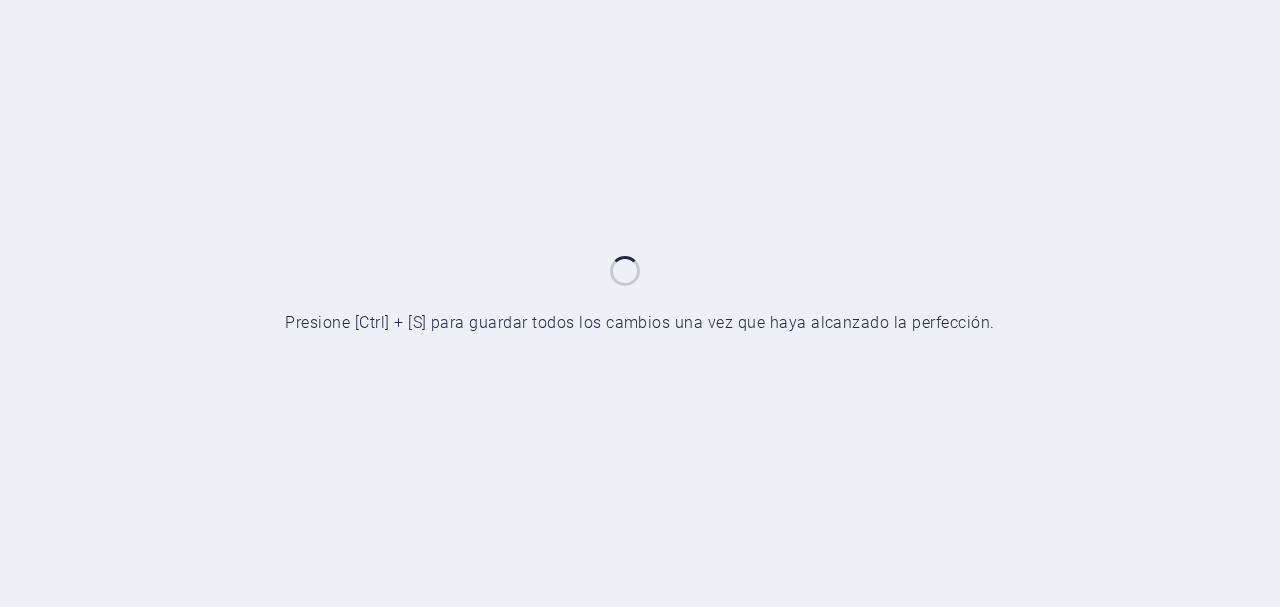 scroll, scrollTop: 0, scrollLeft: 0, axis: both 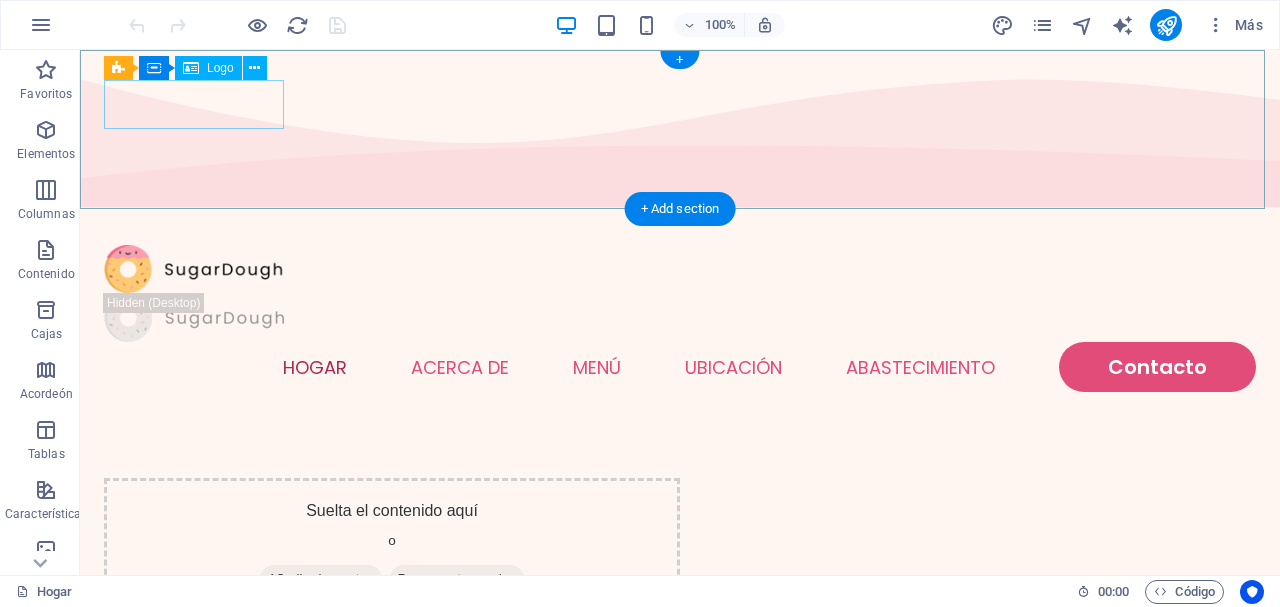 click at bounding box center (680, 269) 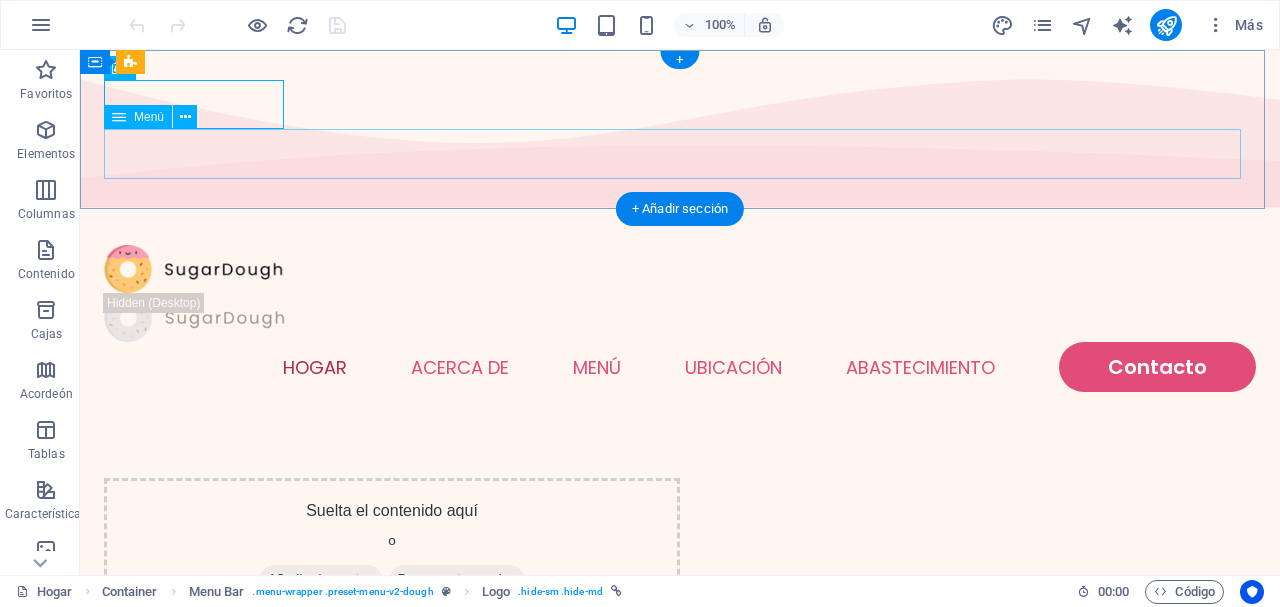 click on "Hogar Acerca de Menú Ubicación Abastecimiento Contacto" at bounding box center [680, 367] 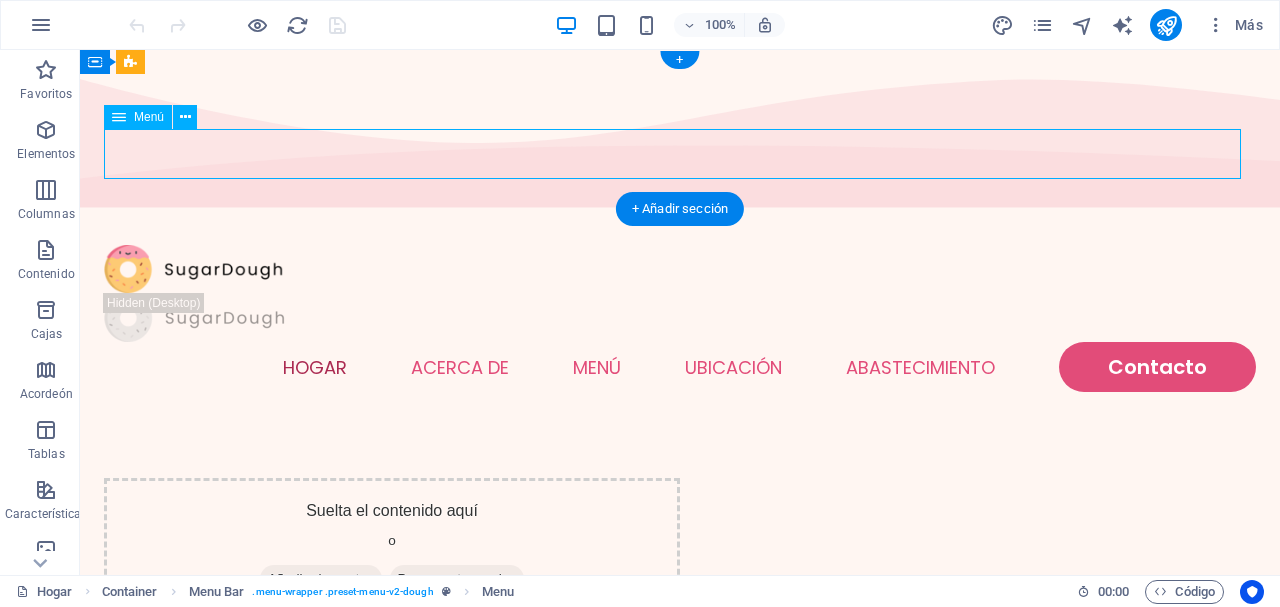 click on "Hogar Acerca de Menú Ubicación Abastecimiento Contacto" at bounding box center [680, 367] 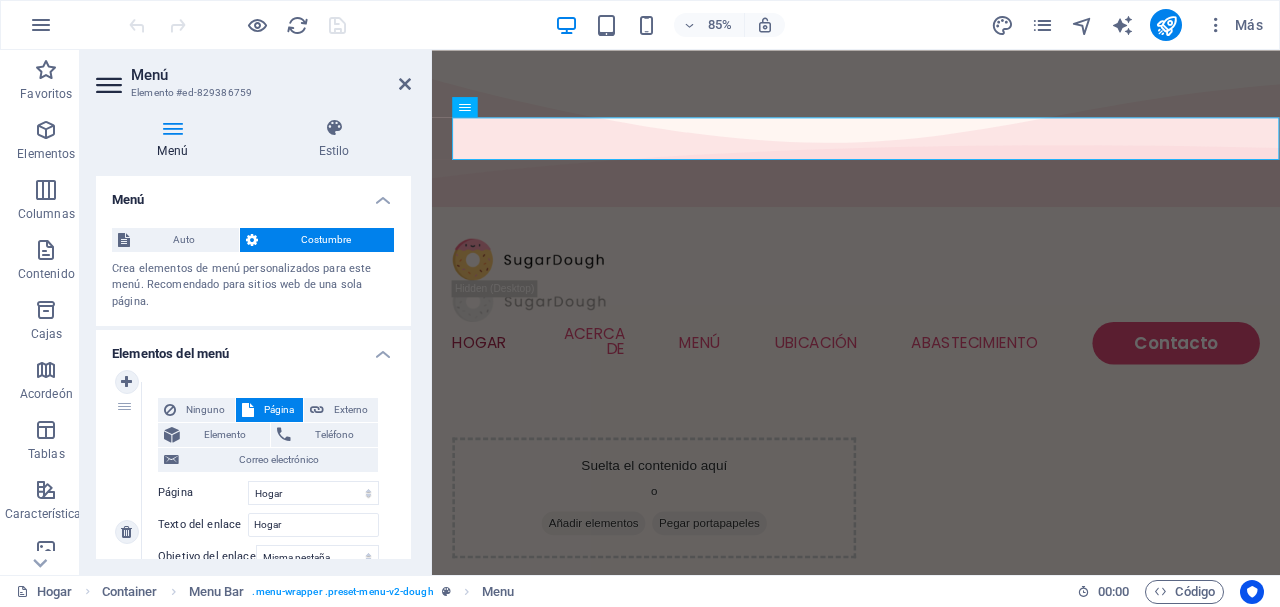 scroll, scrollTop: 300, scrollLeft: 0, axis: vertical 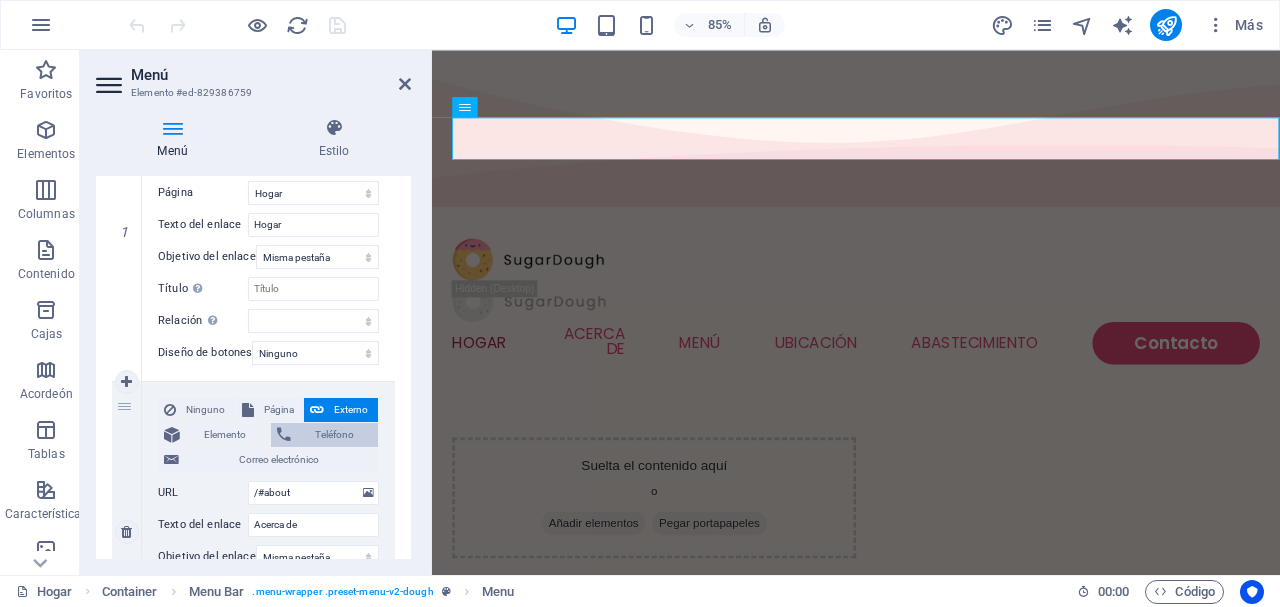 click on "Teléfono" at bounding box center (334, 435) 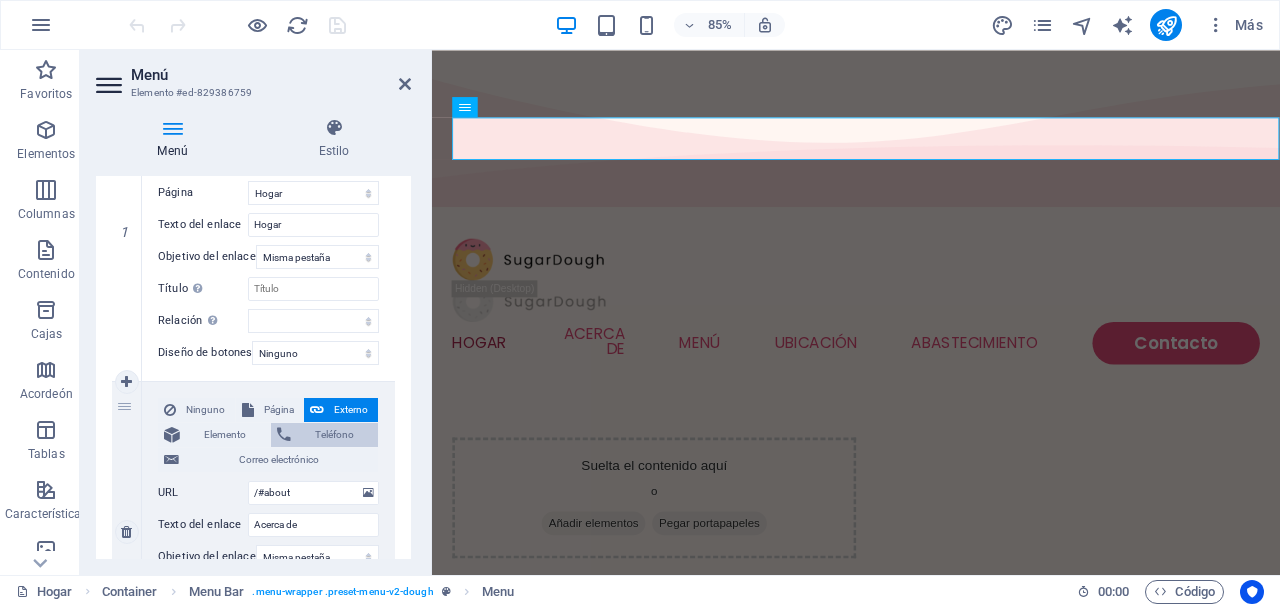 select 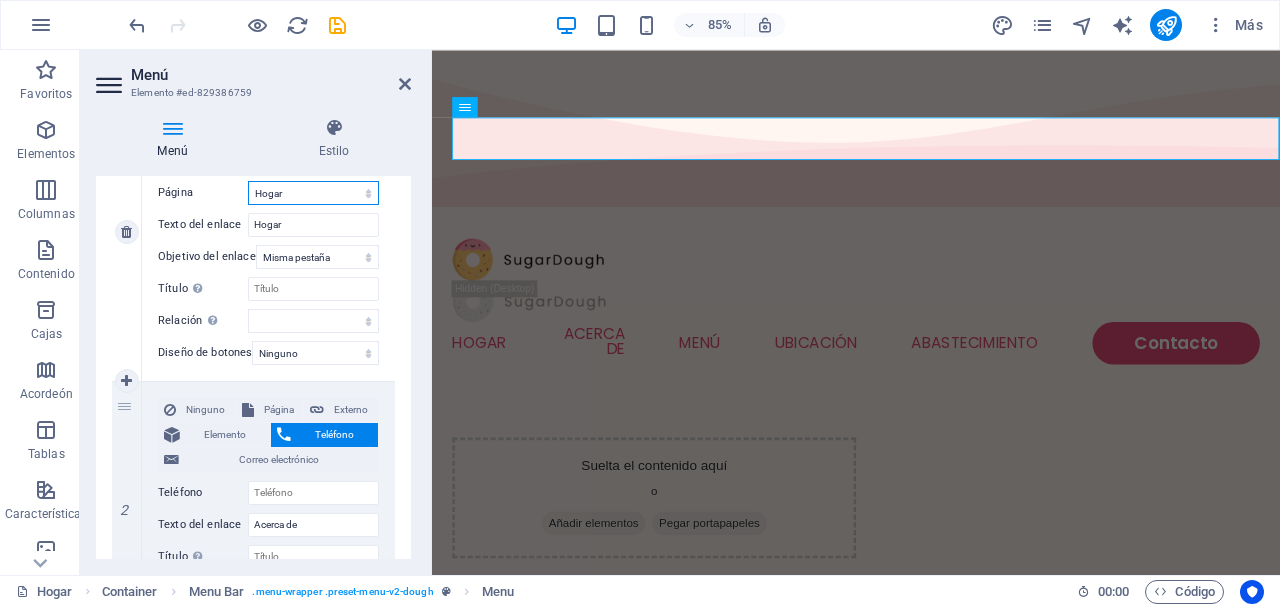 click on "Hogar Menú Contacto Aviso legal Privacidad" at bounding box center [313, 193] 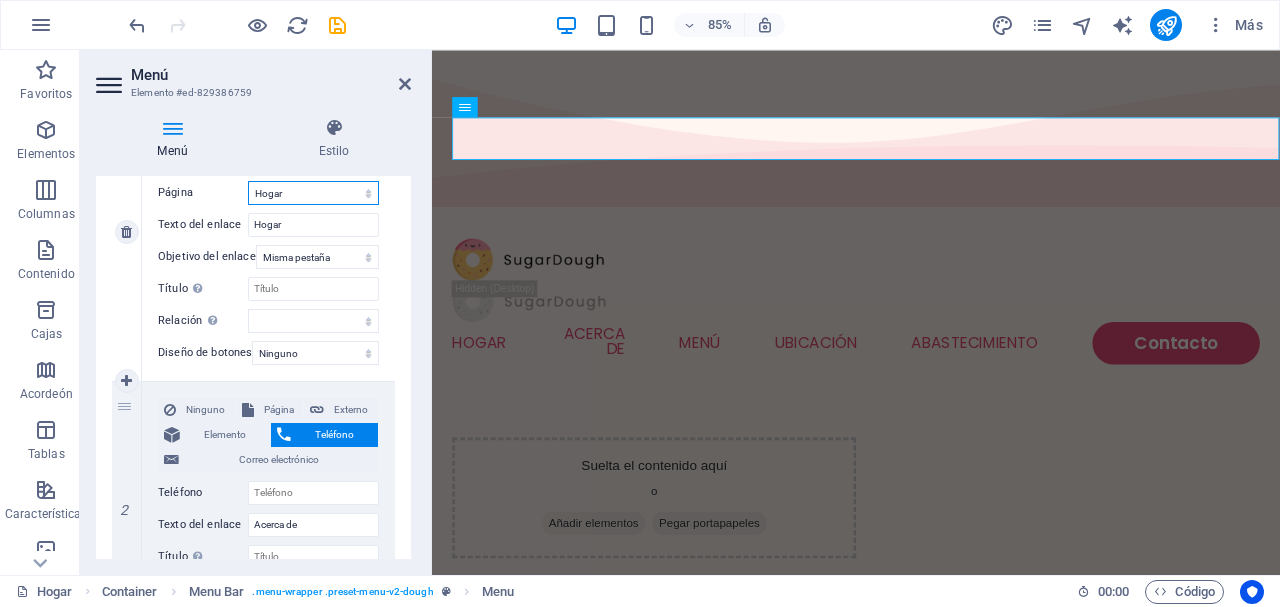 select on "1" 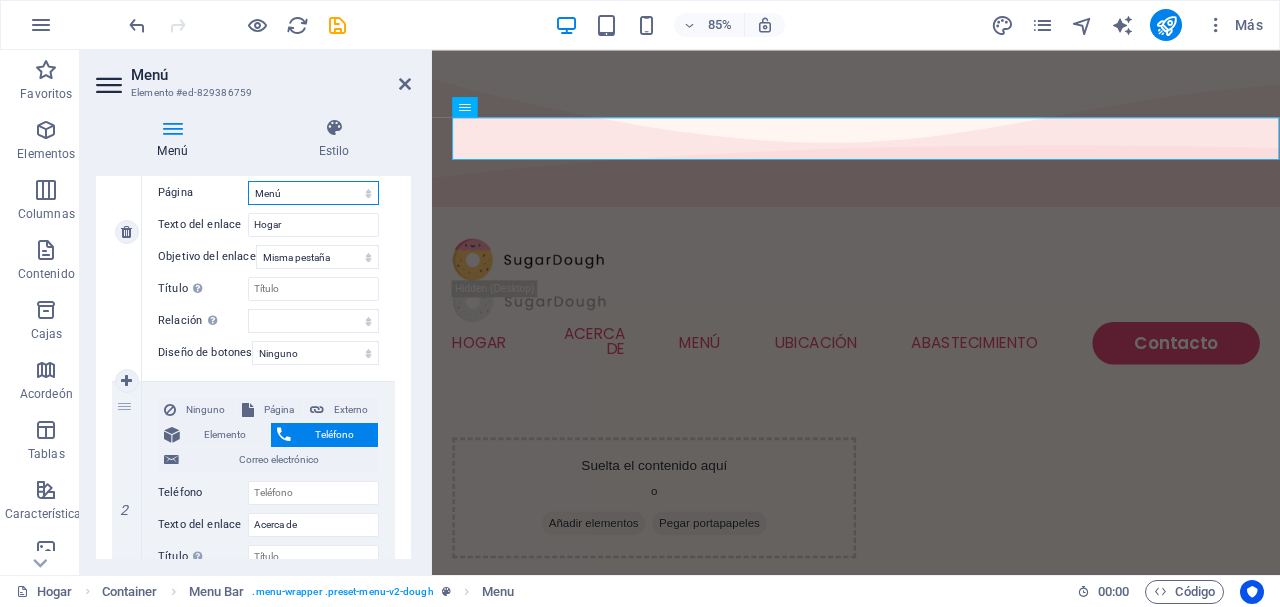 click on "Hogar Menú Contacto Aviso legal Privacidad" at bounding box center (313, 193) 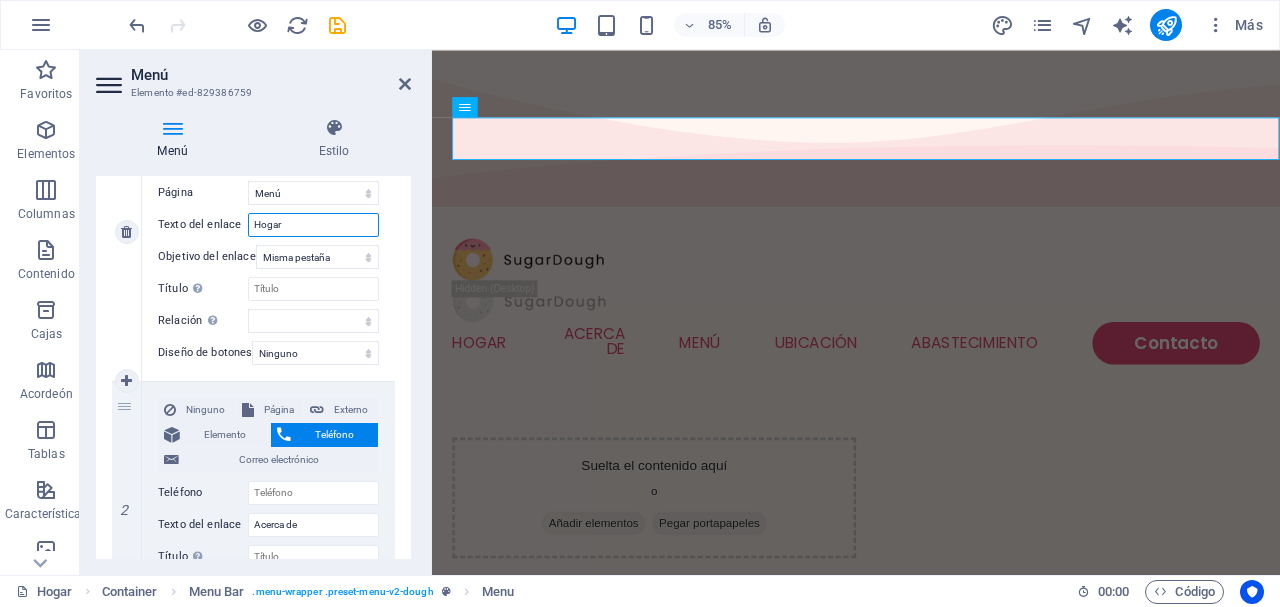 click on "Hogar" at bounding box center [313, 225] 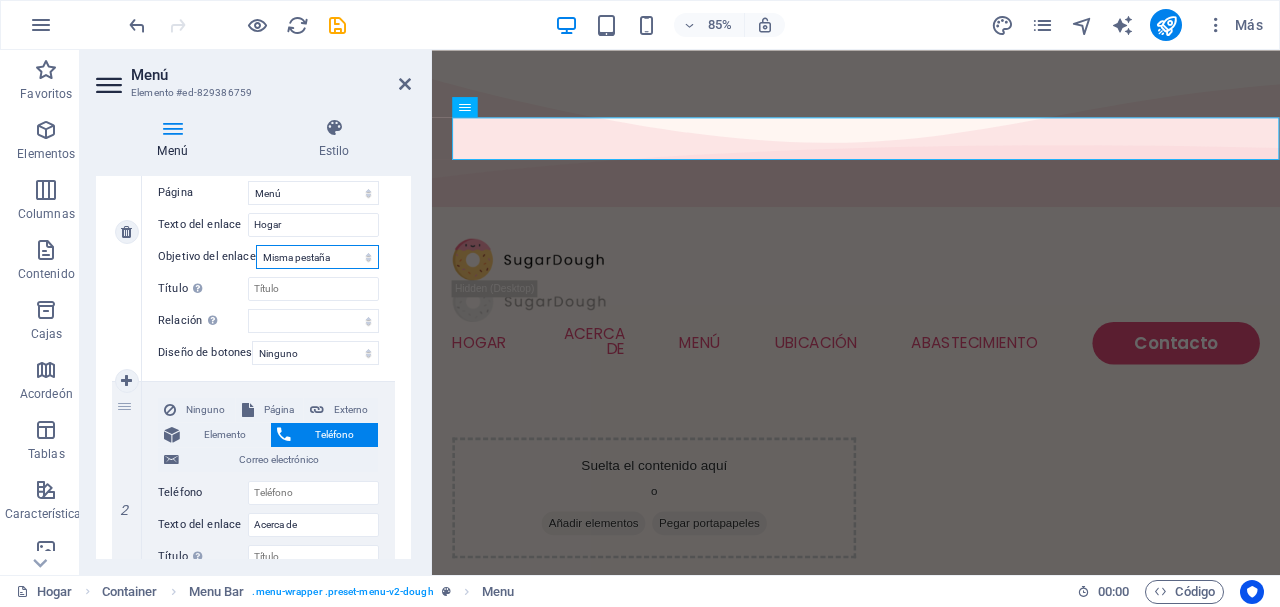 click on "Nueva pestaña Misma pestaña Cubrir" at bounding box center [317, 257] 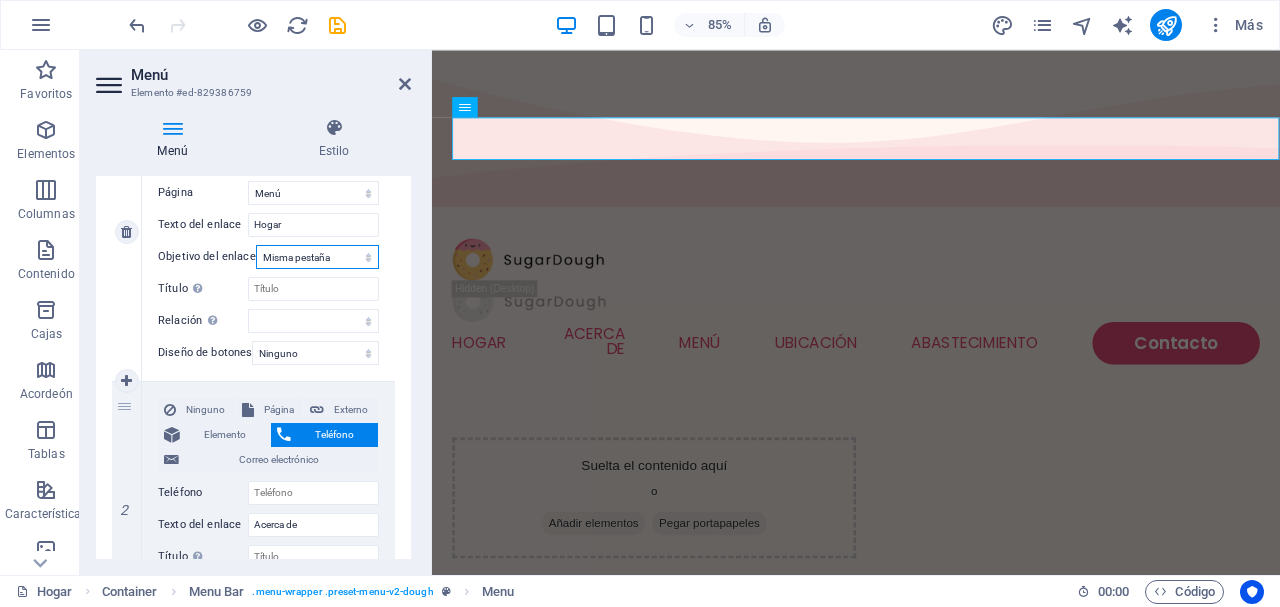 click on "Nueva pestaña Misma pestaña Cubrir" at bounding box center (317, 257) 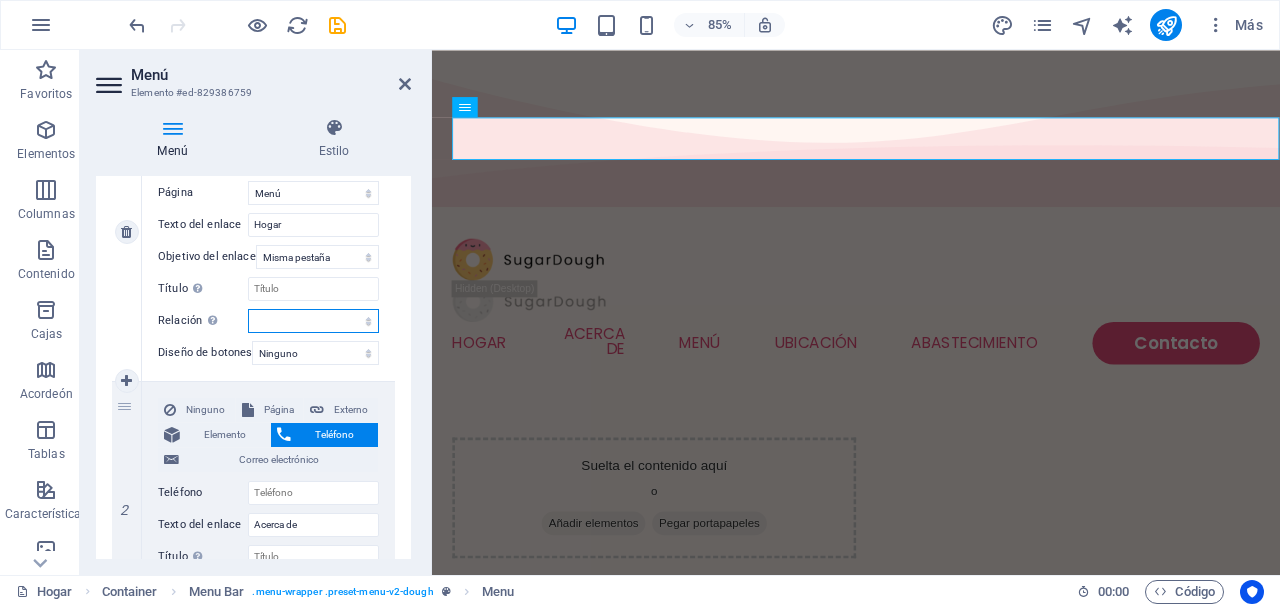 click on "alternar autor marcador externo ayuda licencia próximo no seguir sin referencia noopener anterior buscar etiqueta" at bounding box center [313, 321] 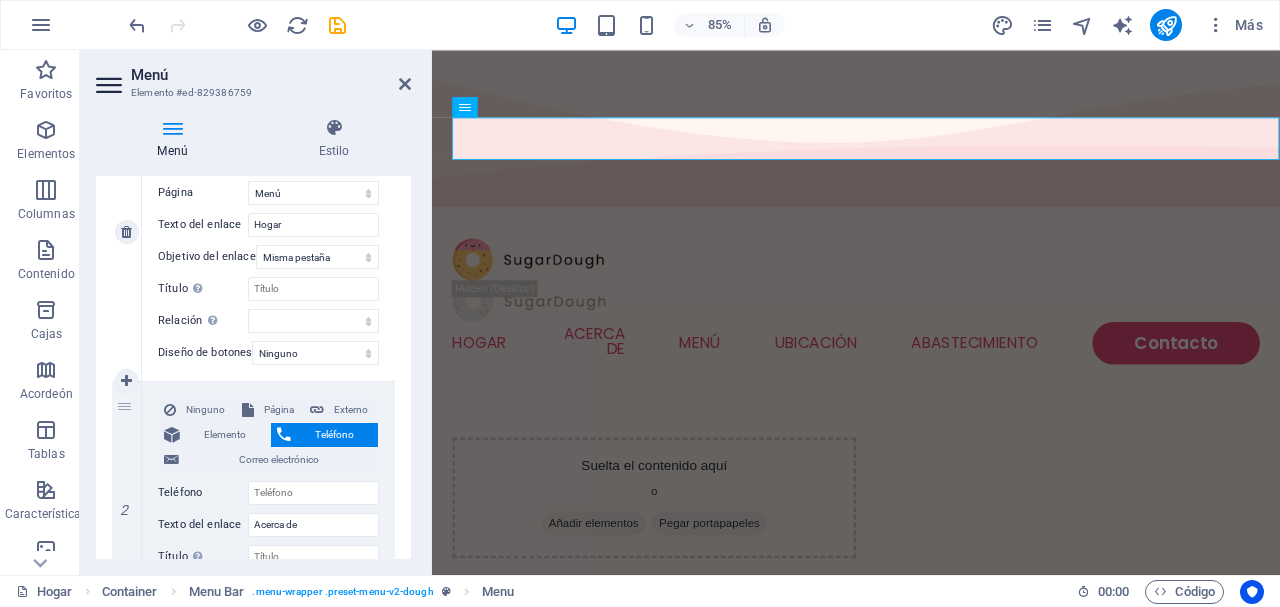 click on "Ninguno Página Externo Elemento Teléfono Correo electrónico Página Hogar Menú Contacto Aviso legal Privacidad Elemento
URL /15955890 Teléfono Correo electrónico Texto del enlace Hogar Objetivo del enlace Nueva pestaña Misma pestaña Cubrir Título La descripción adicional del enlace no debe coincidir con el texto del enlace. El título suele mostrarse como información sobre herramientas al pasar el ratón sobre el elemento. Déjelo en blanco si no está seguro. Relación Establece la  relación de este enlace con el destino del enlace  . Por ejemplo, el valor "nofollow" indica a los motores de búsqueda que no sigan el enlace. Puede dejarse vacío. alternar autor marcador externo ayuda licencia próximo no seguir sin referencia noopener anterior buscar etiqueta Diseño de botones Ninguno Por defecto Primario Secundario" at bounding box center (268, 231) 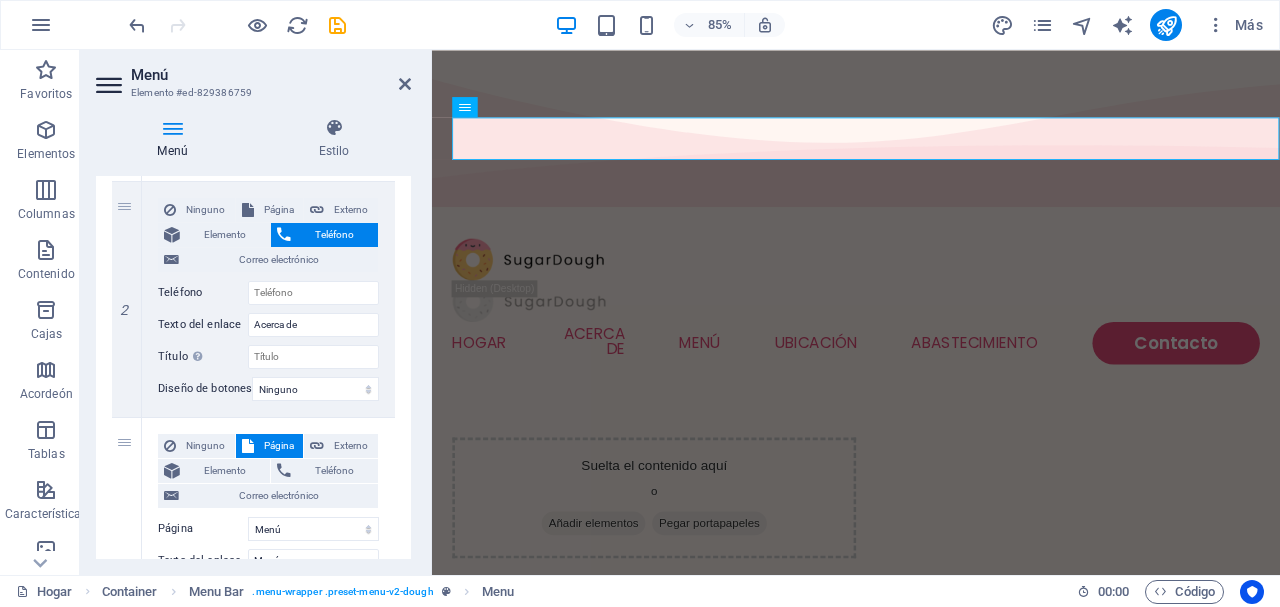 scroll, scrollTop: 0, scrollLeft: 0, axis: both 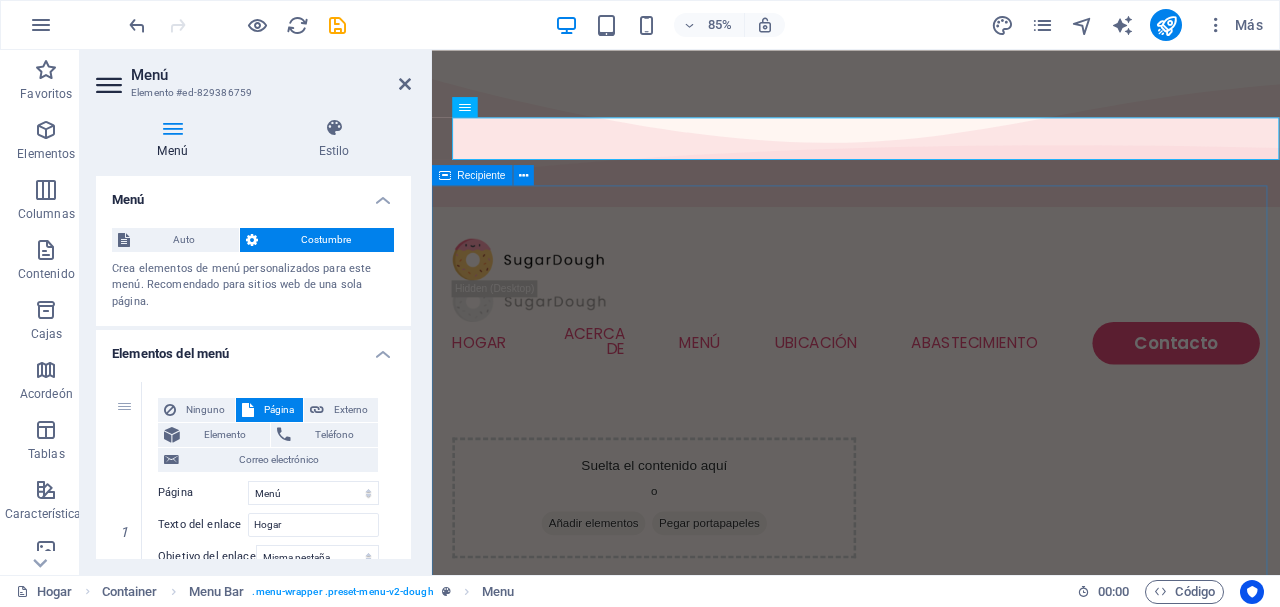 click on "Suelta el contenido aquí o  Añadir elementos  Pegar portapapeles" at bounding box center [931, 697] 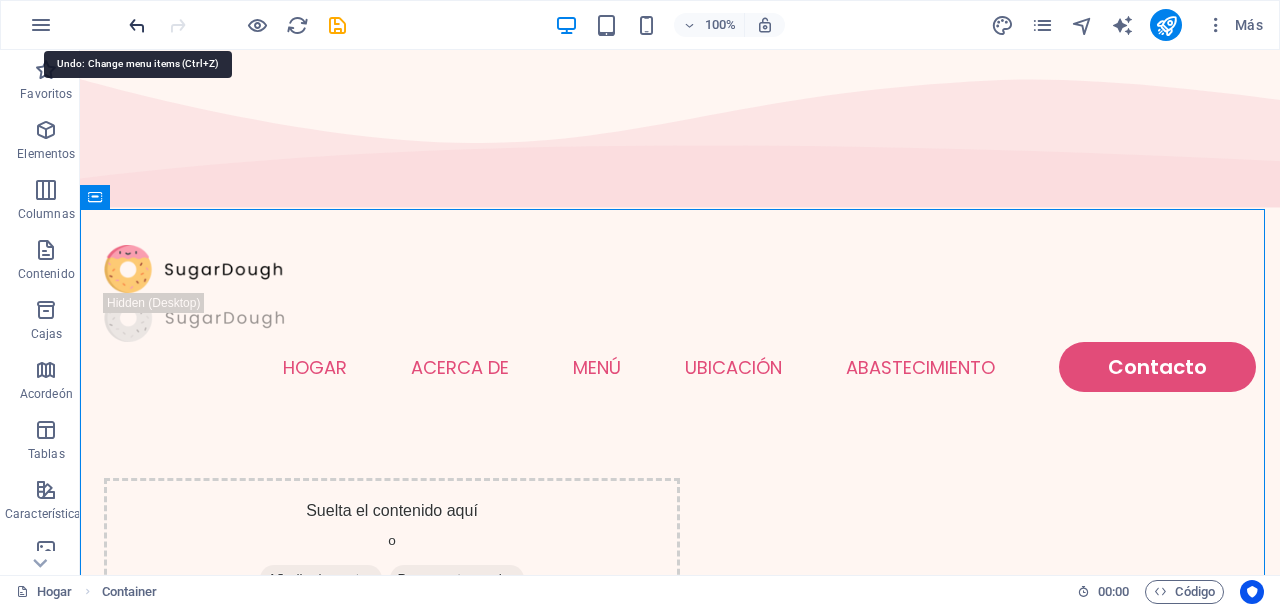 click at bounding box center [137, 25] 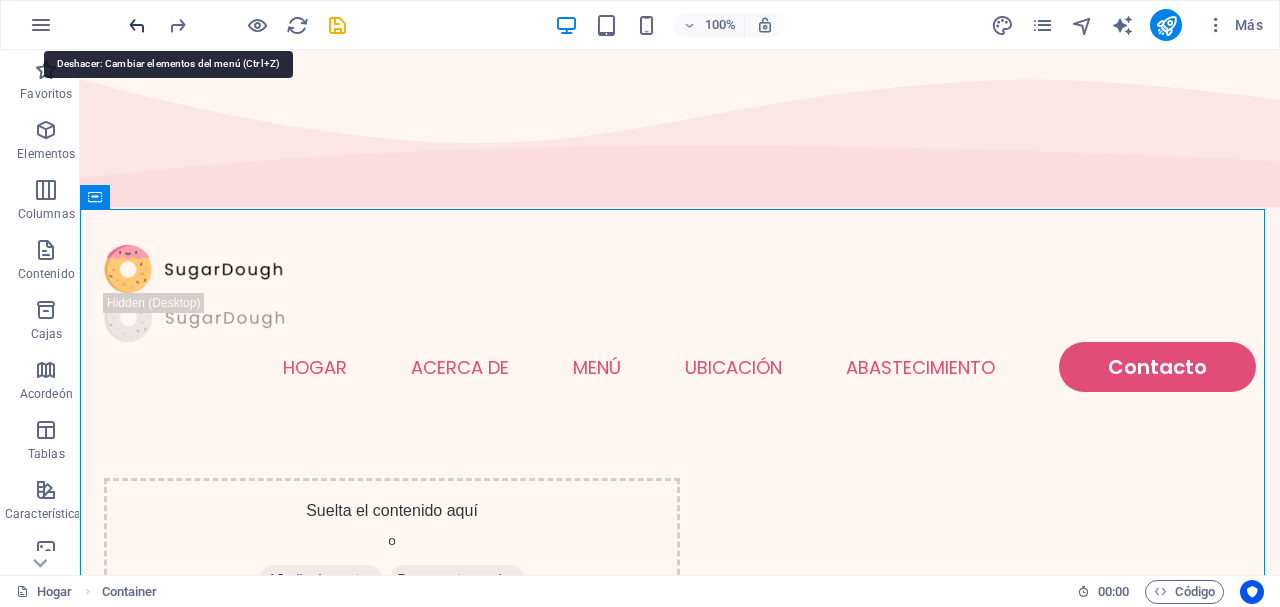 click at bounding box center (137, 25) 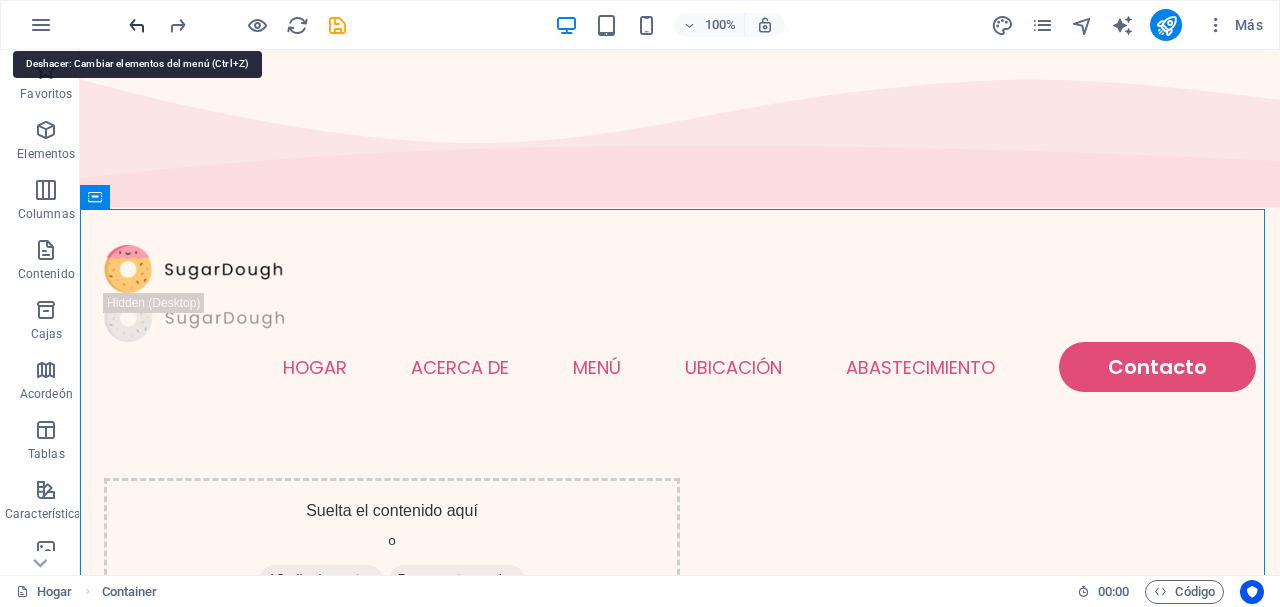 click at bounding box center [137, 25] 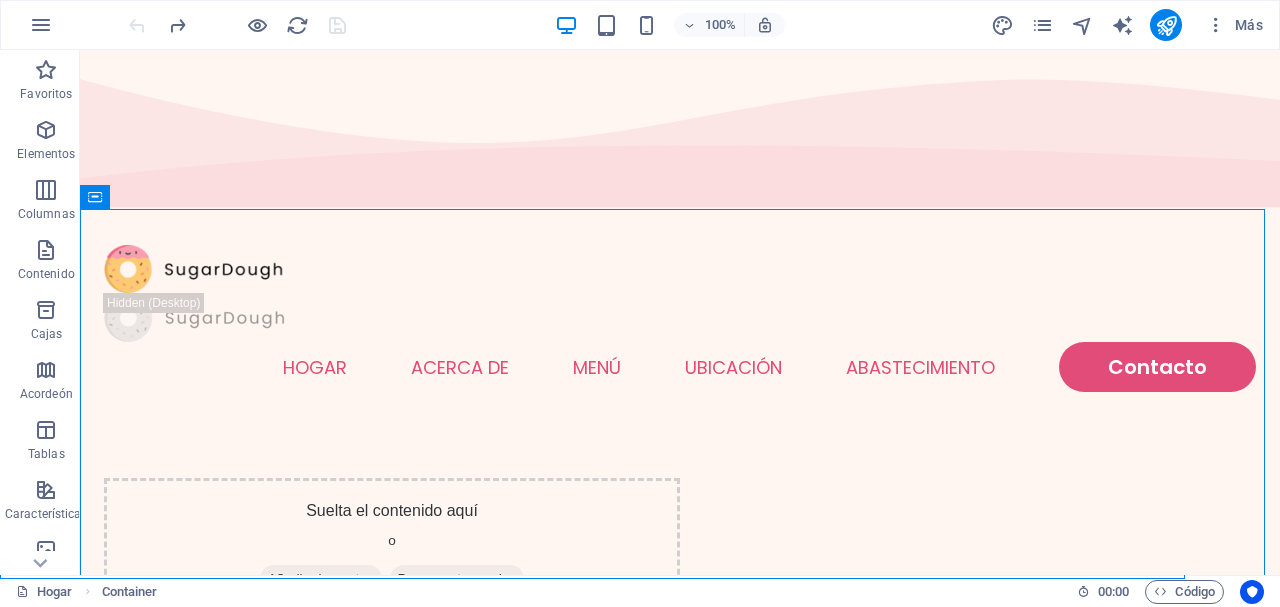 click at bounding box center [237, 25] 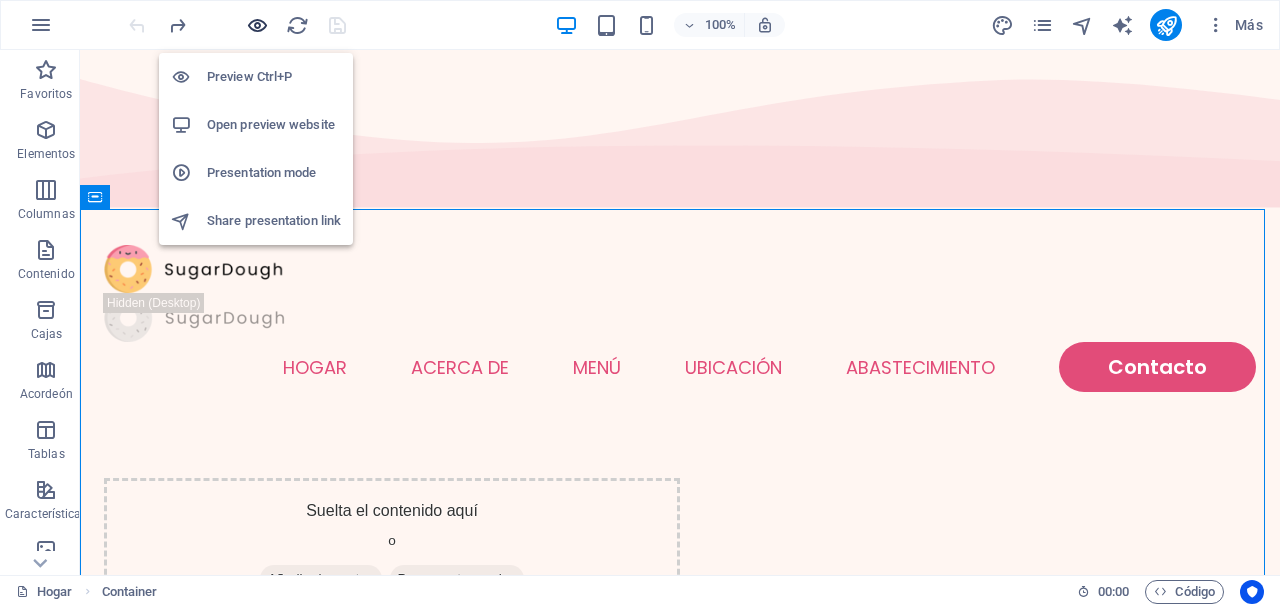 click at bounding box center (257, 25) 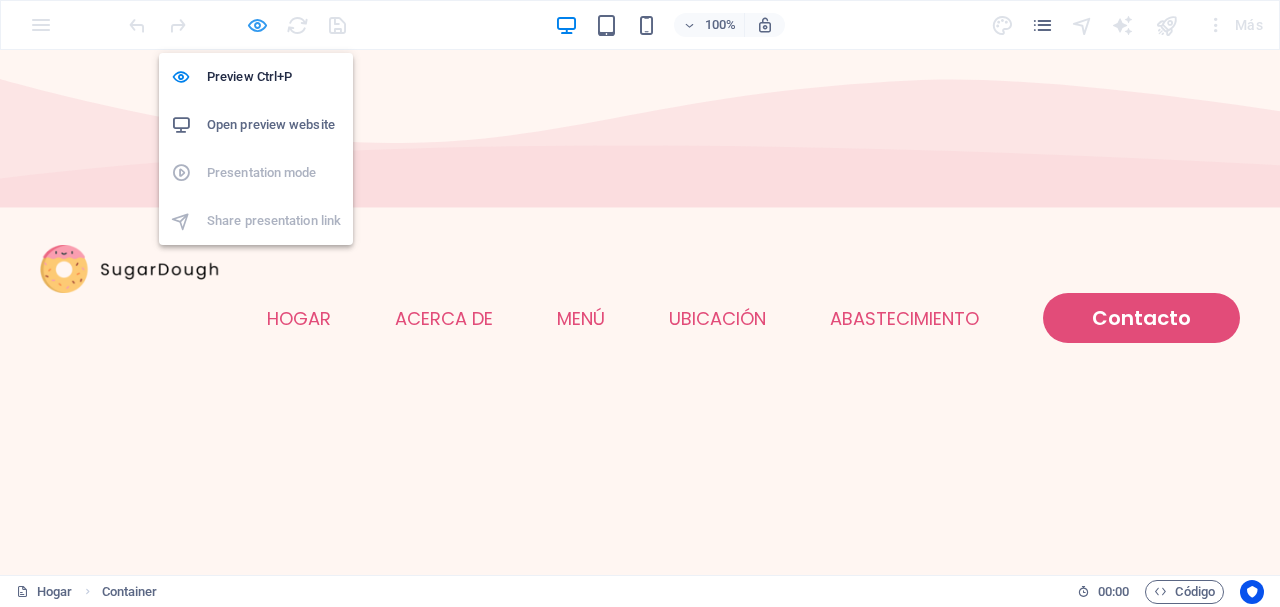 click at bounding box center (257, 25) 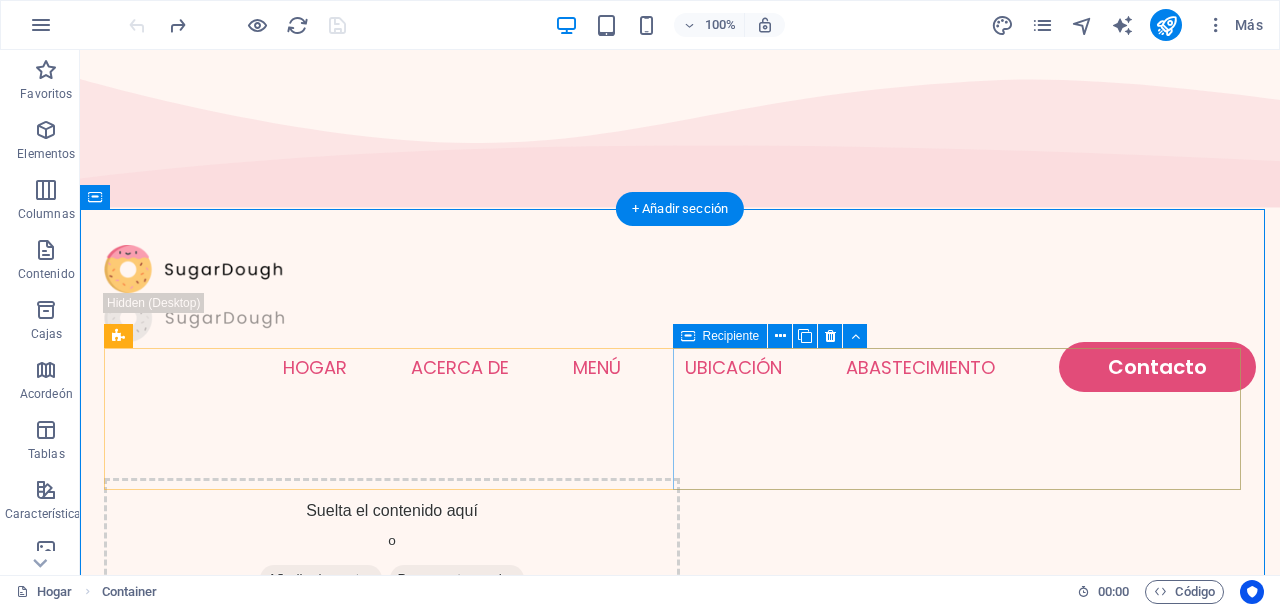 click on "Pegar portapapeles" at bounding box center [457, 578] 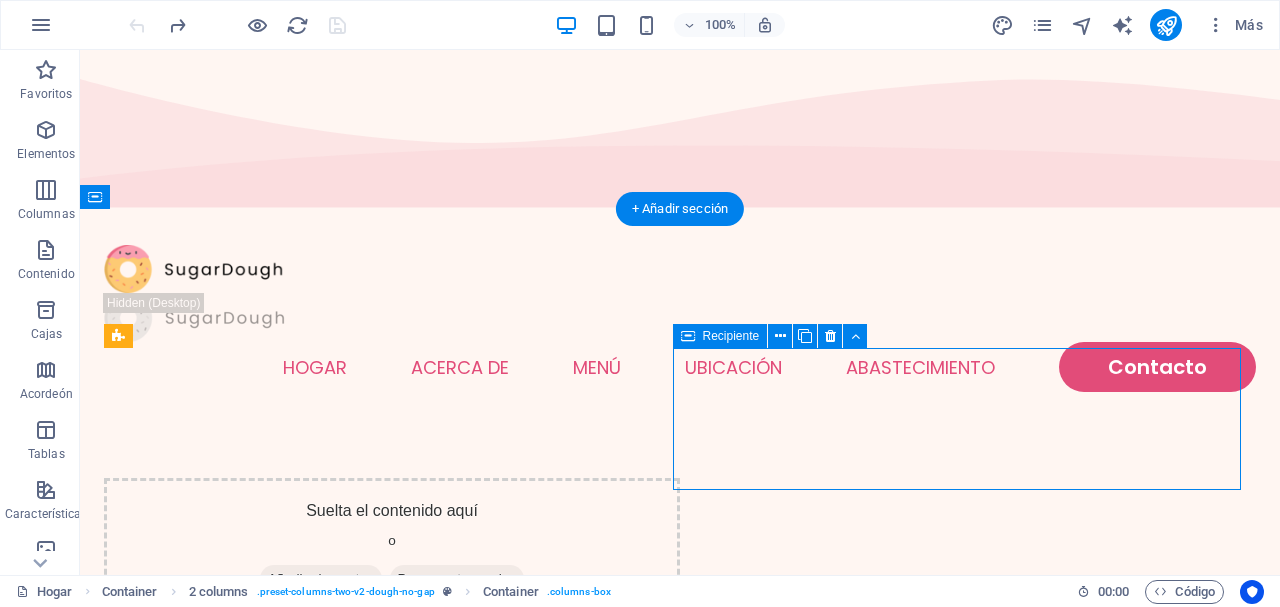 click on "Pegar portapapeles" at bounding box center (457, 578) 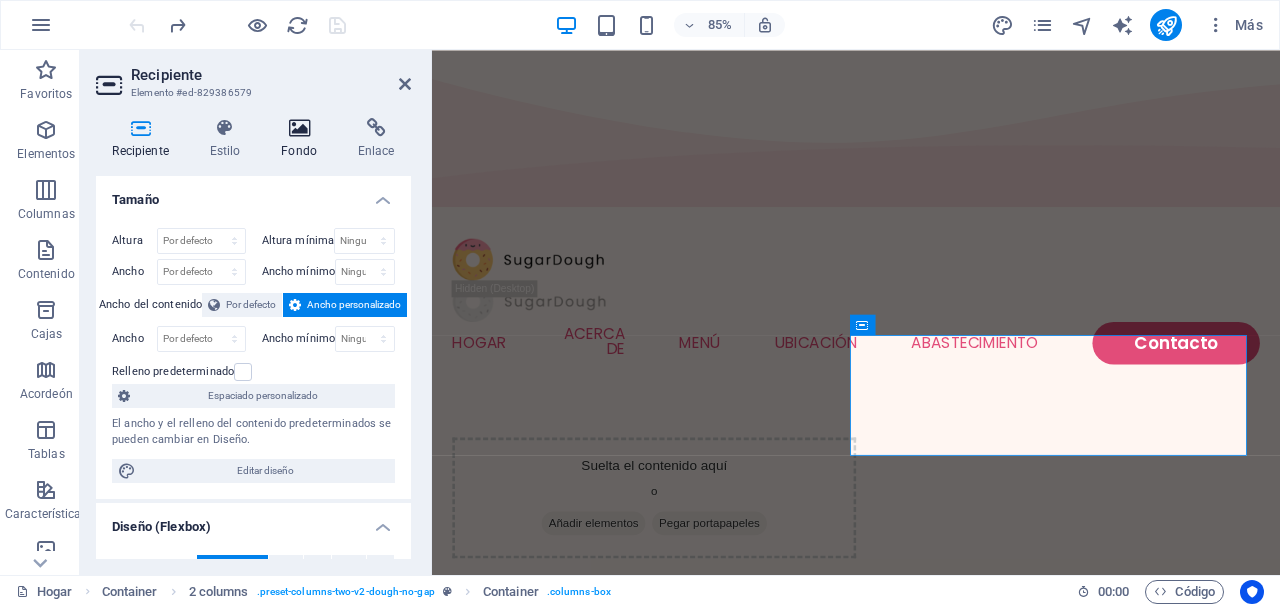 click at bounding box center [299, 128] 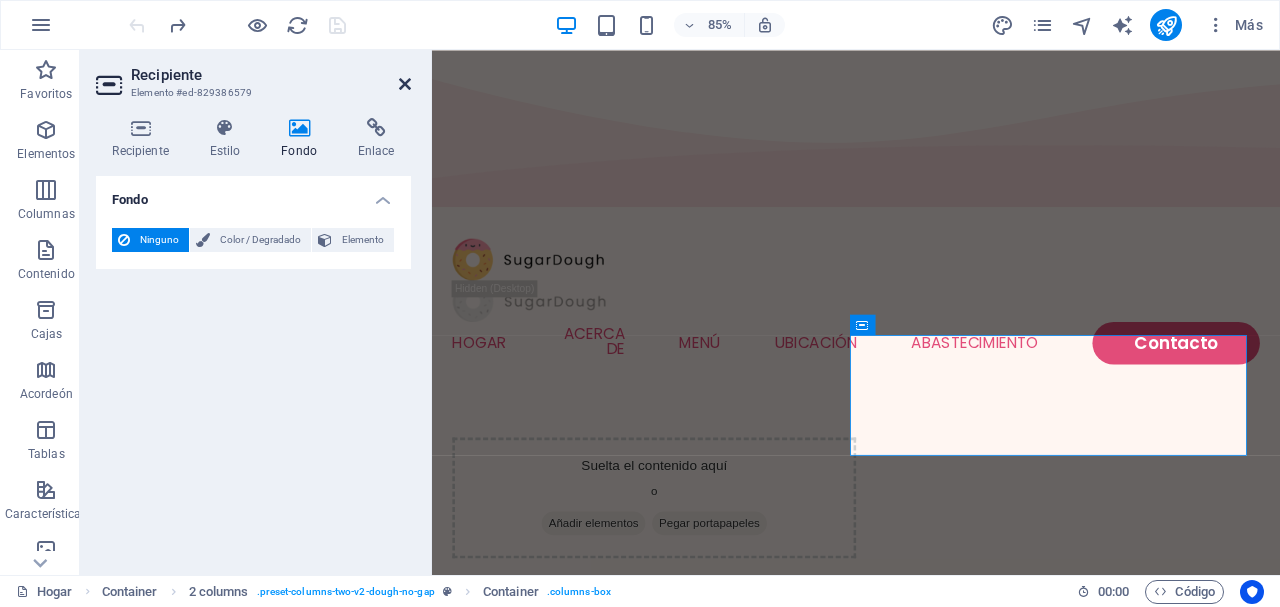 drag, startPoint x: 410, startPoint y: 77, endPoint x: 328, endPoint y: 26, distance: 96.56604 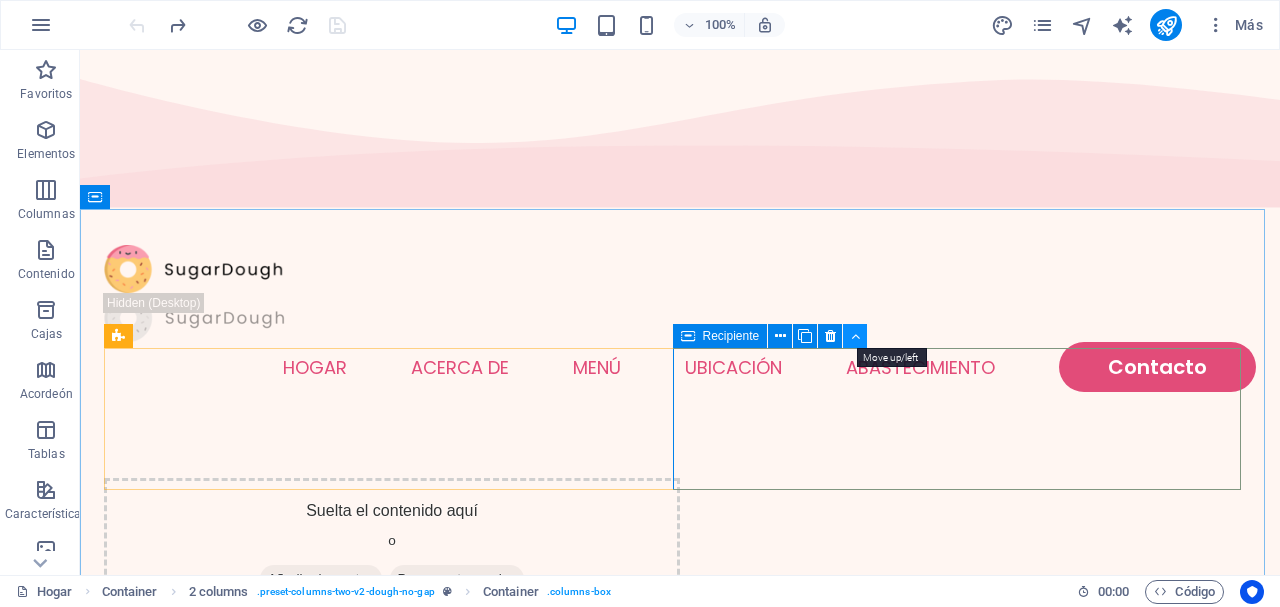 click at bounding box center [855, 336] 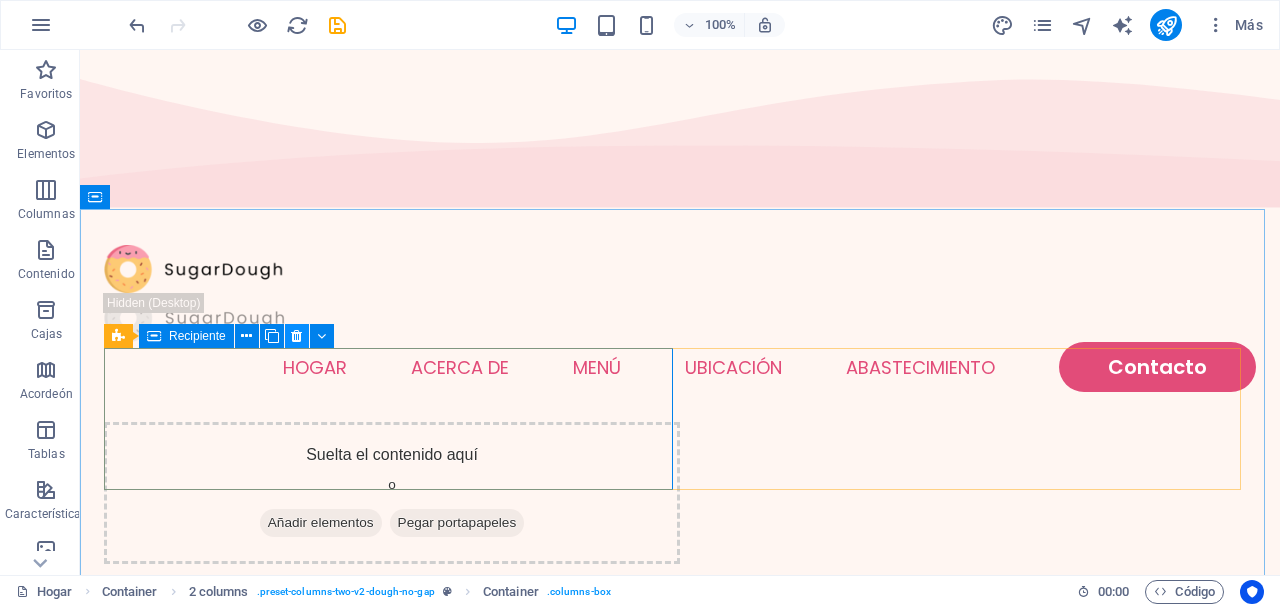 click at bounding box center [296, 336] 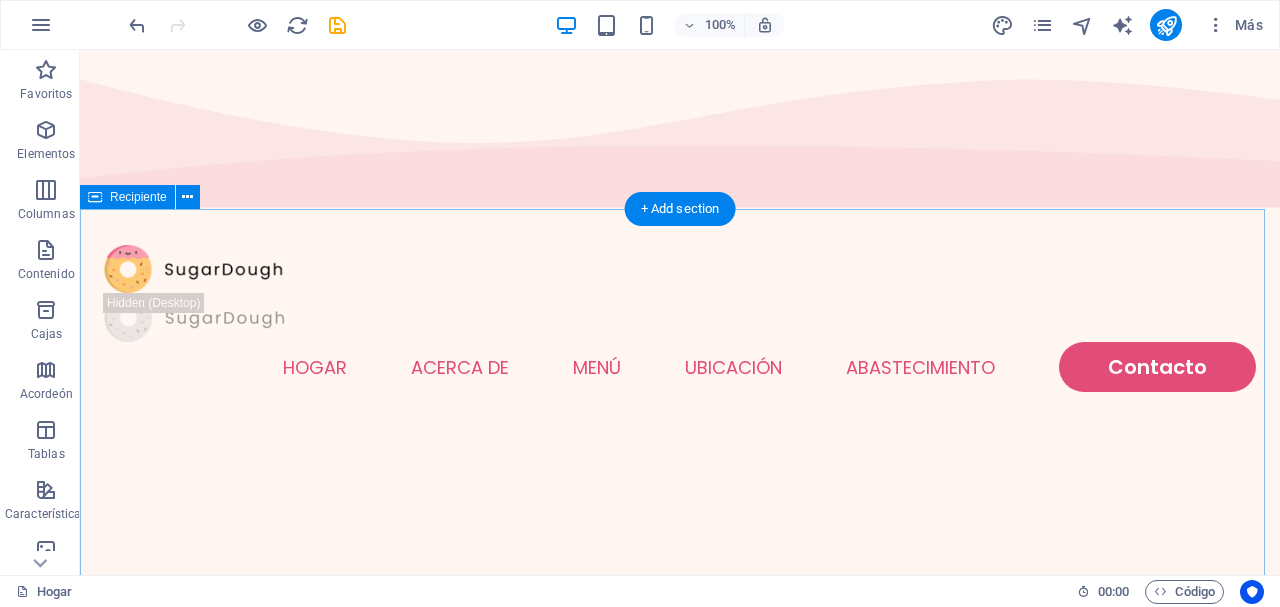 click at bounding box center [392, 430] 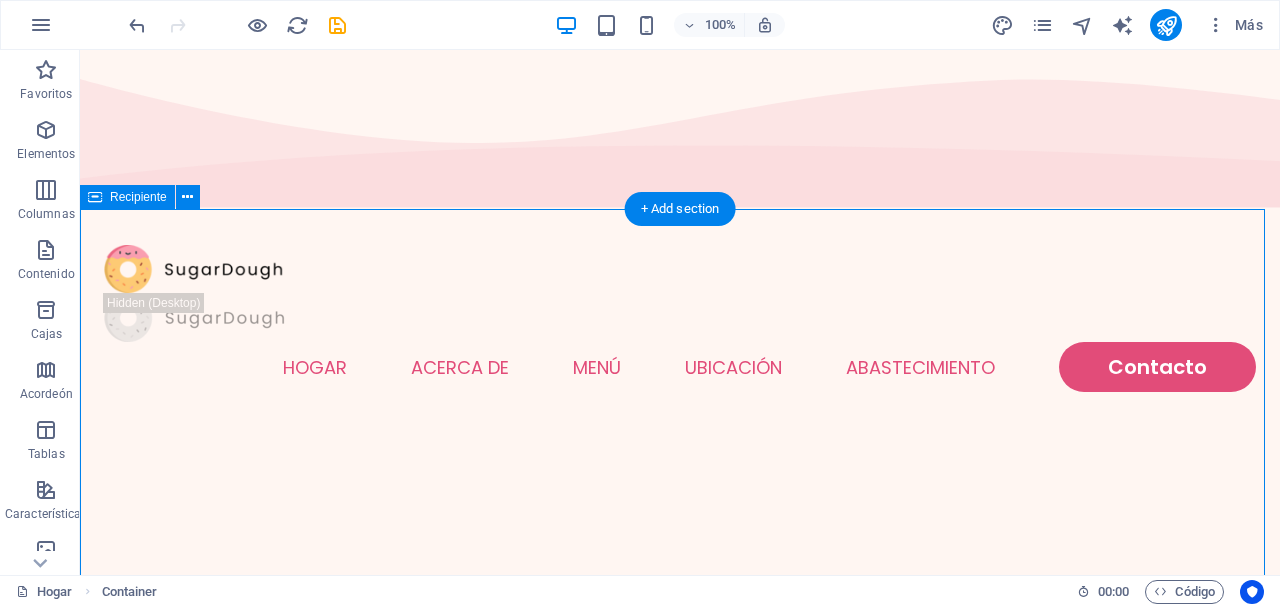 click at bounding box center [680, 632] 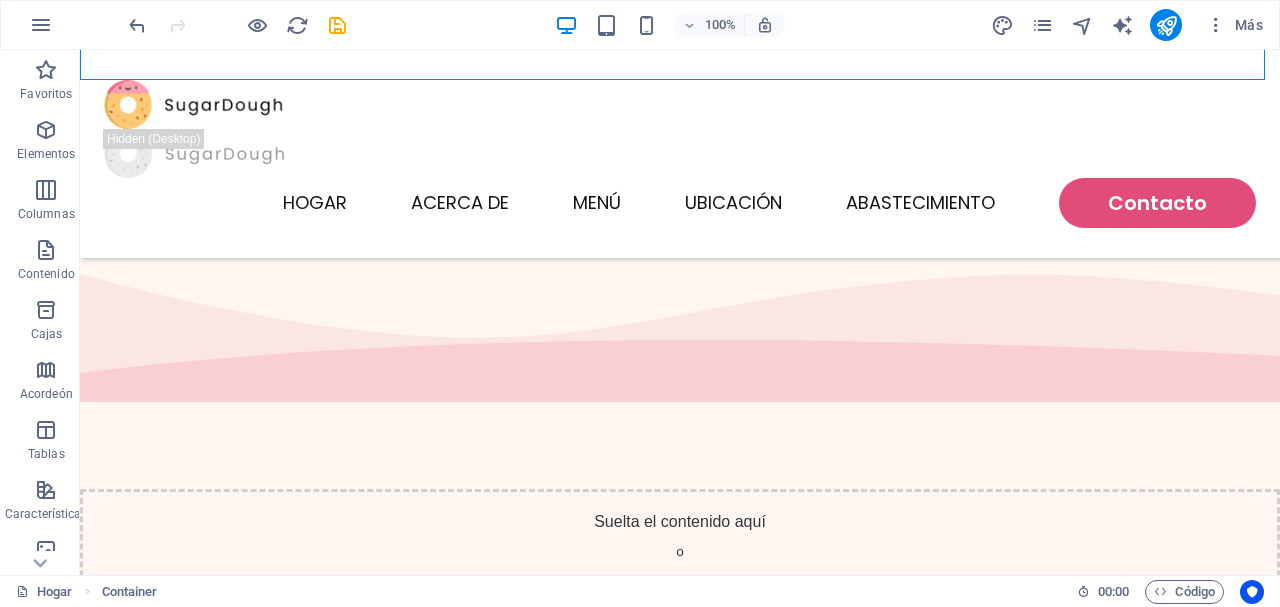 scroll, scrollTop: 345, scrollLeft: 0, axis: vertical 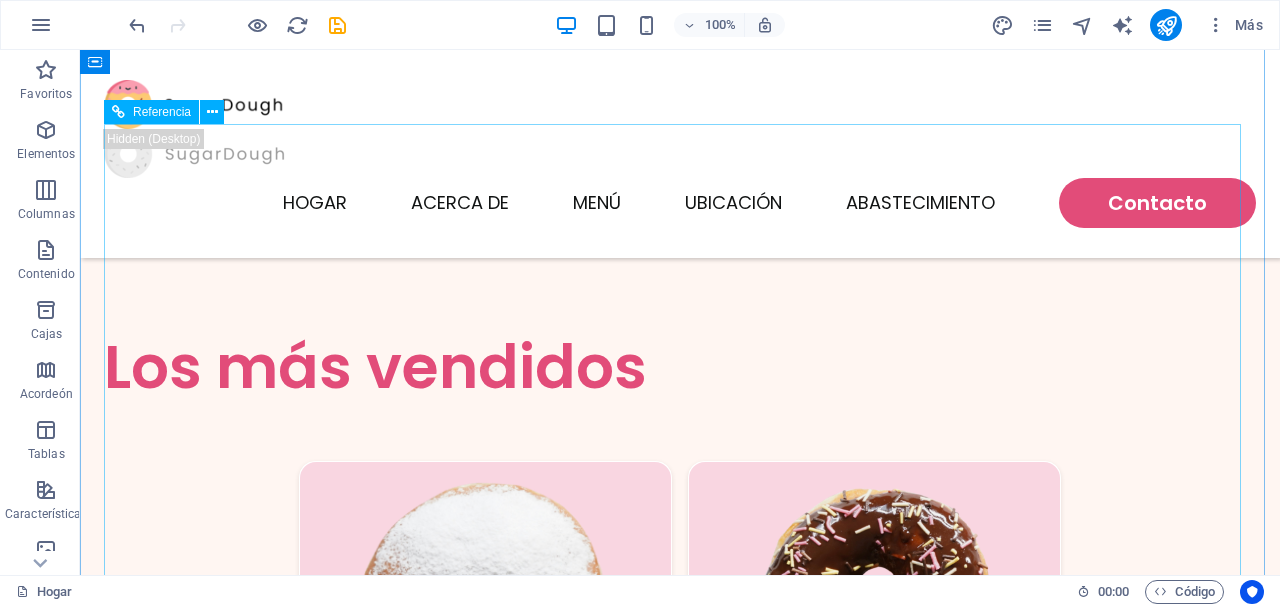 click on "Productos destacados Dona azucarada Dona azucarada $3.50 Chispas de chocolate Chispas de chocolate $2.50 Opciones de paquete Paquete clásico Paquete clásico $18.50 Paquete picante Paquete picante $20.50 Mercancía de SugarDough Taza de dona Taza de dona $22.50 Mi cuenta Seguimiento de pedidos Bolsa de la compra Mostrar precios en:  USD" at bounding box center (680, 1286) 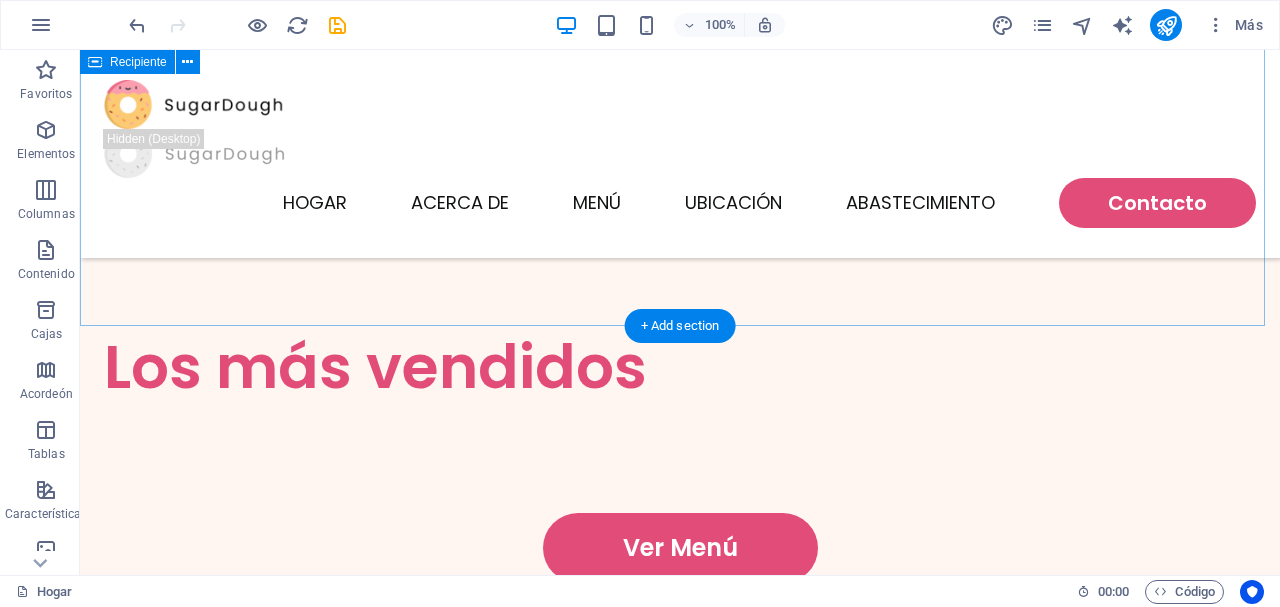 click on "Los más vendidos Ver Menú" at bounding box center [680, 421] 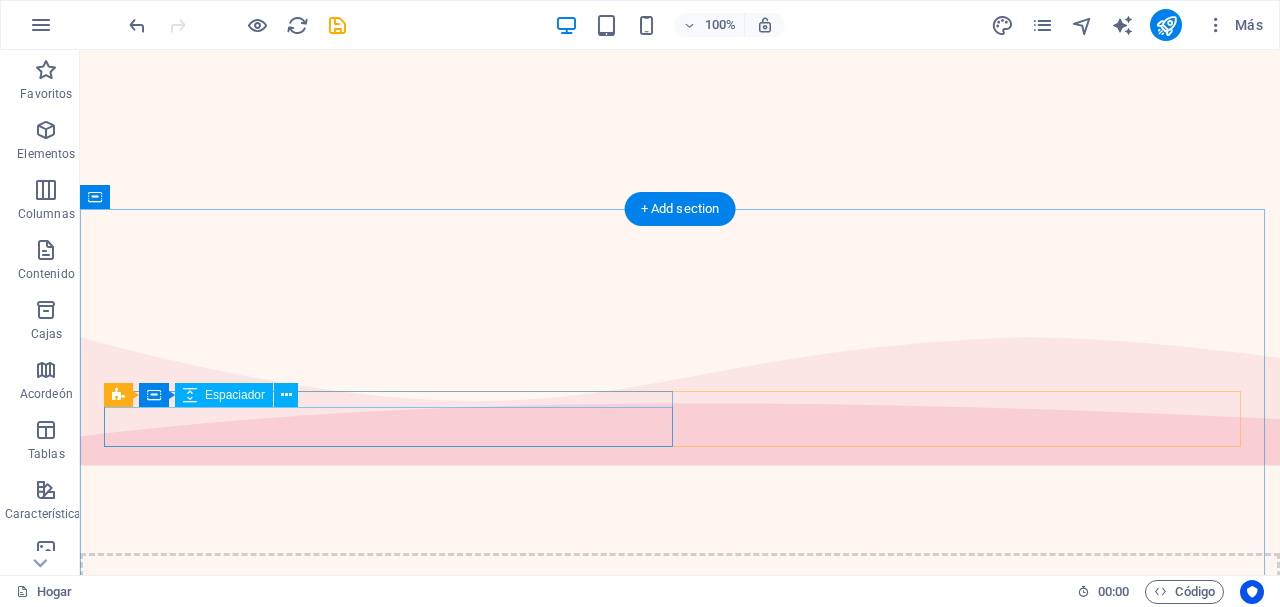 scroll, scrollTop: 0, scrollLeft: 0, axis: both 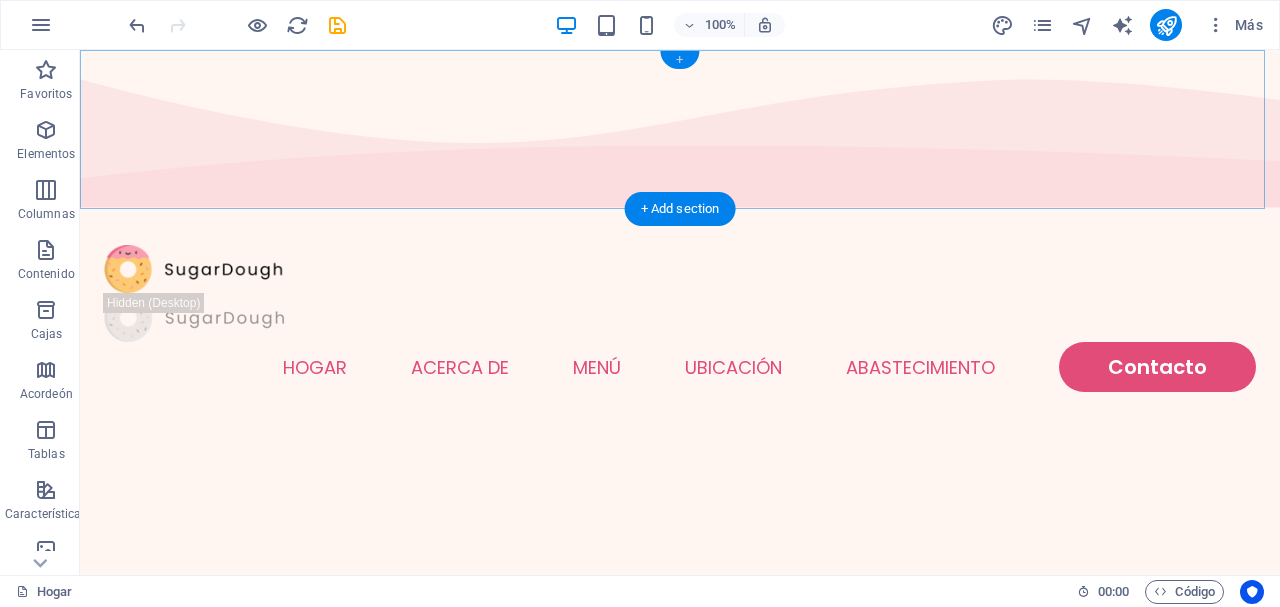 click on "+" at bounding box center (679, 60) 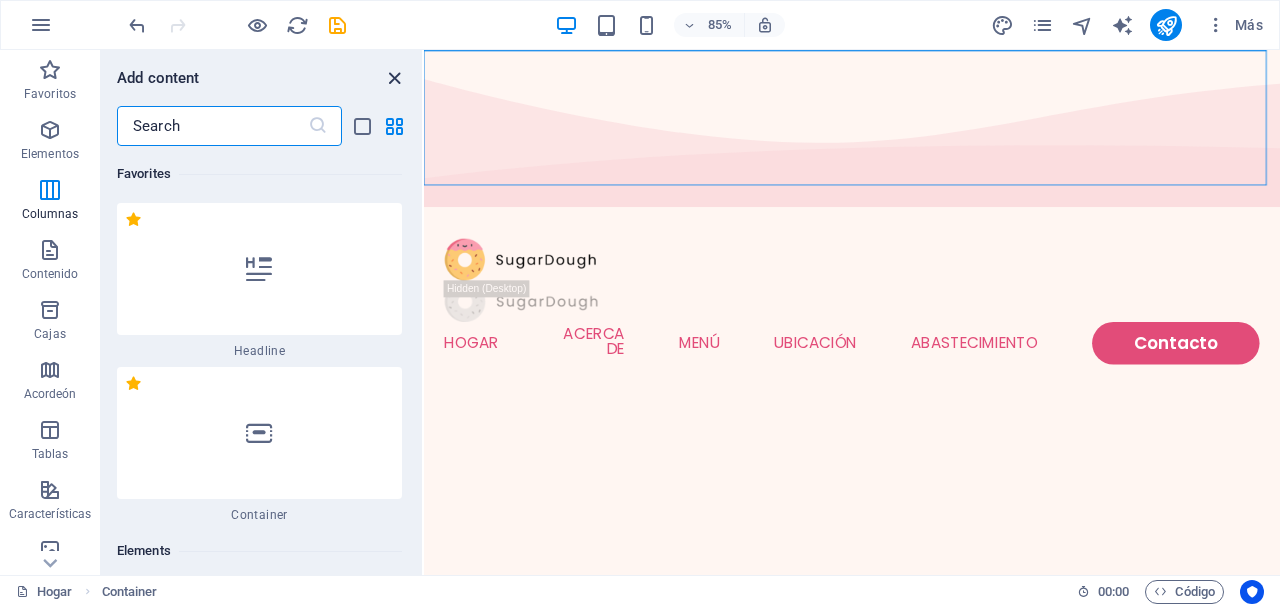 scroll, scrollTop: 6603, scrollLeft: 0, axis: vertical 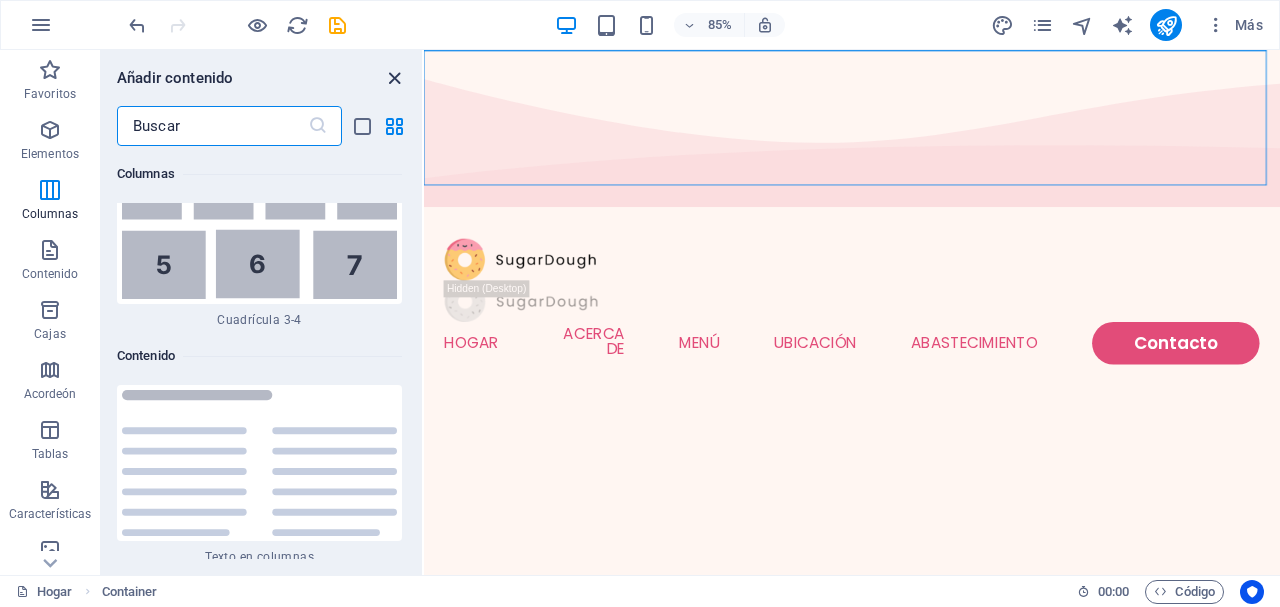 click at bounding box center [394, 78] 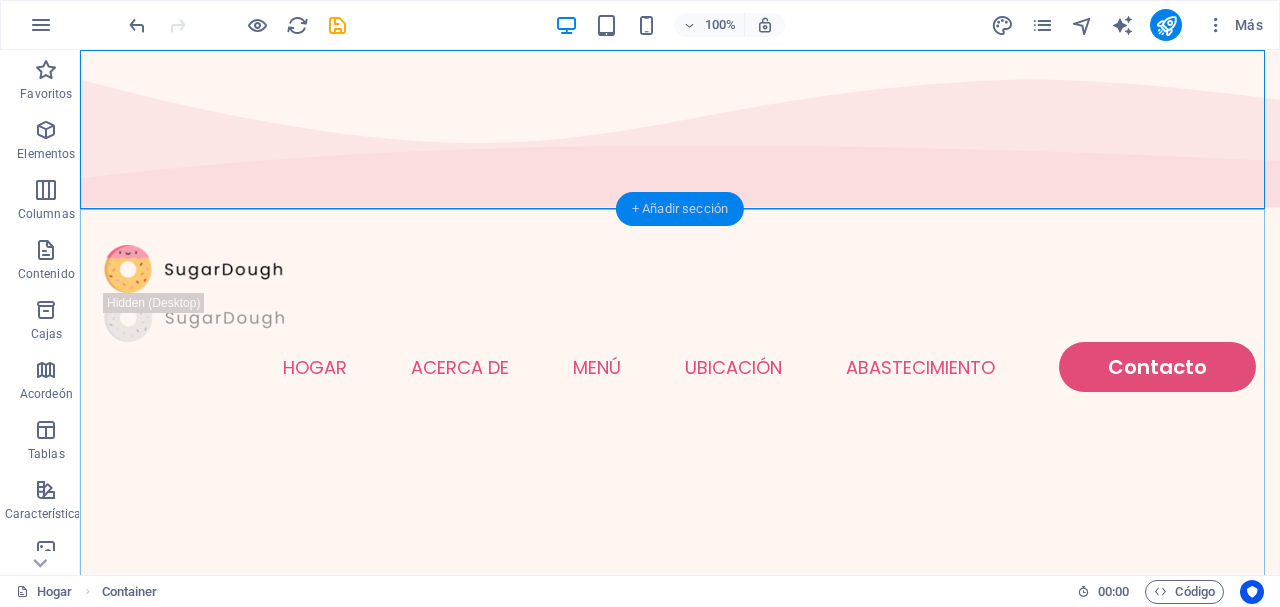 click on "+ Añadir sección" at bounding box center (680, 208) 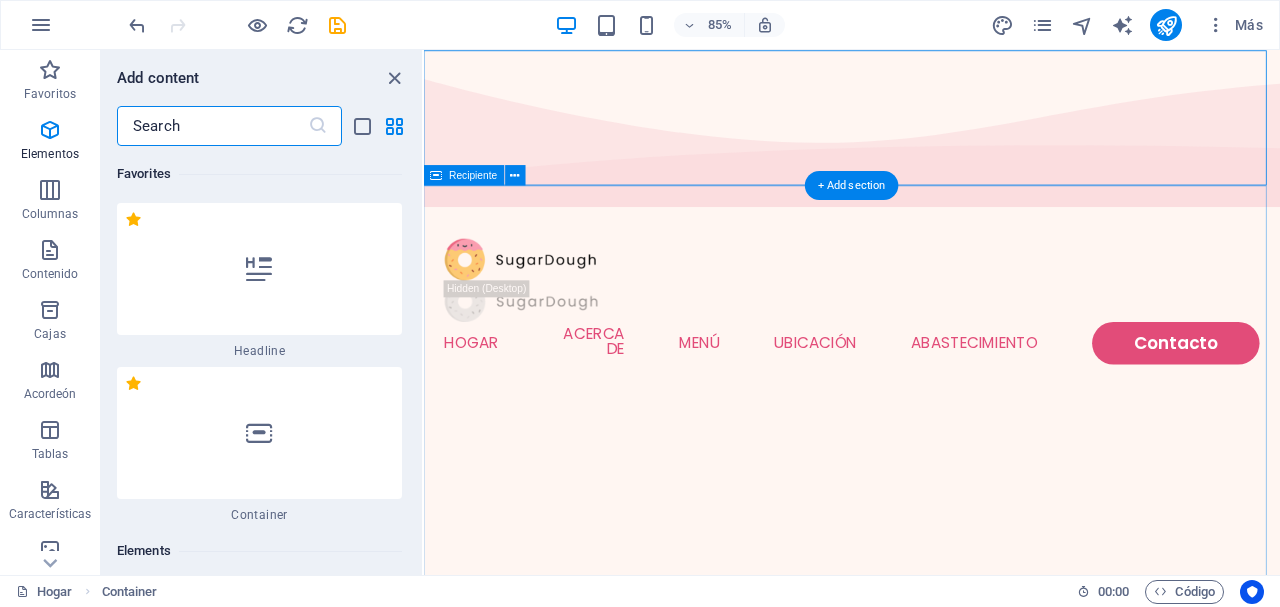 scroll, scrollTop: 6808, scrollLeft: 0, axis: vertical 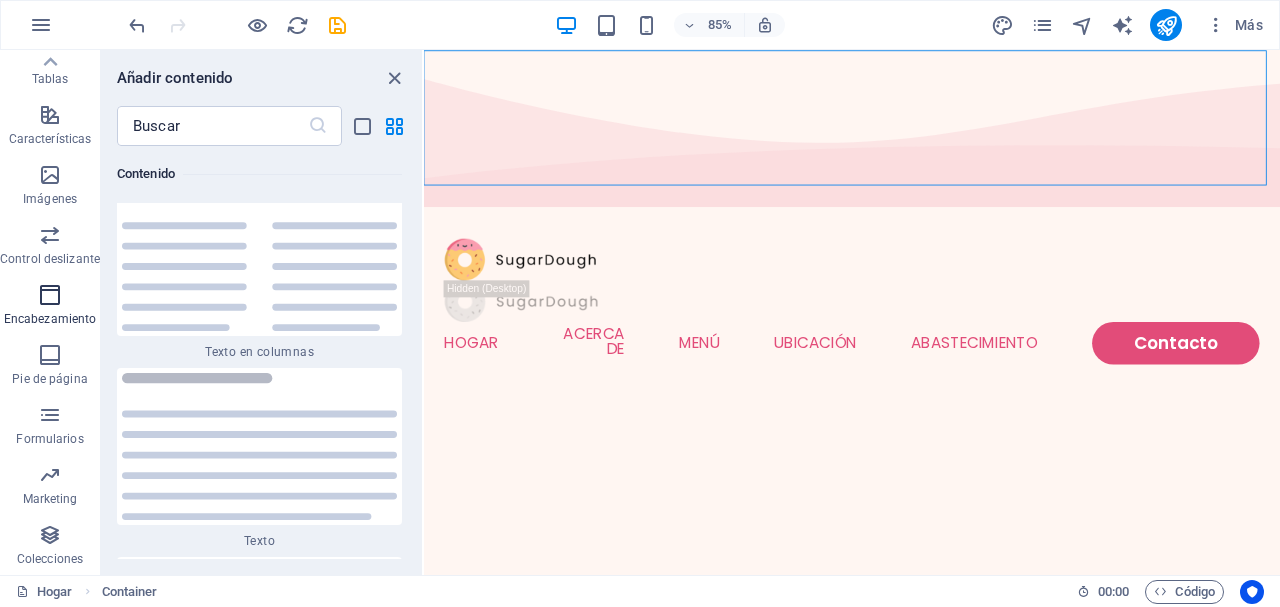 drag, startPoint x: 390, startPoint y: 72, endPoint x: 70, endPoint y: 294, distance: 389.4663 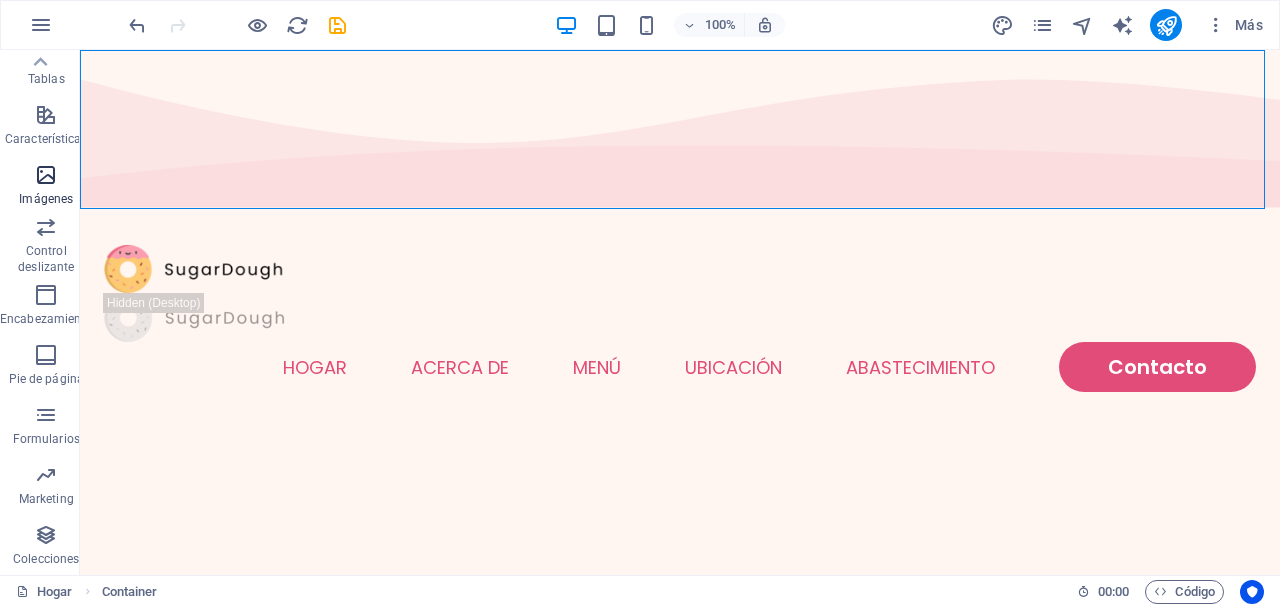 click at bounding box center (46, 175) 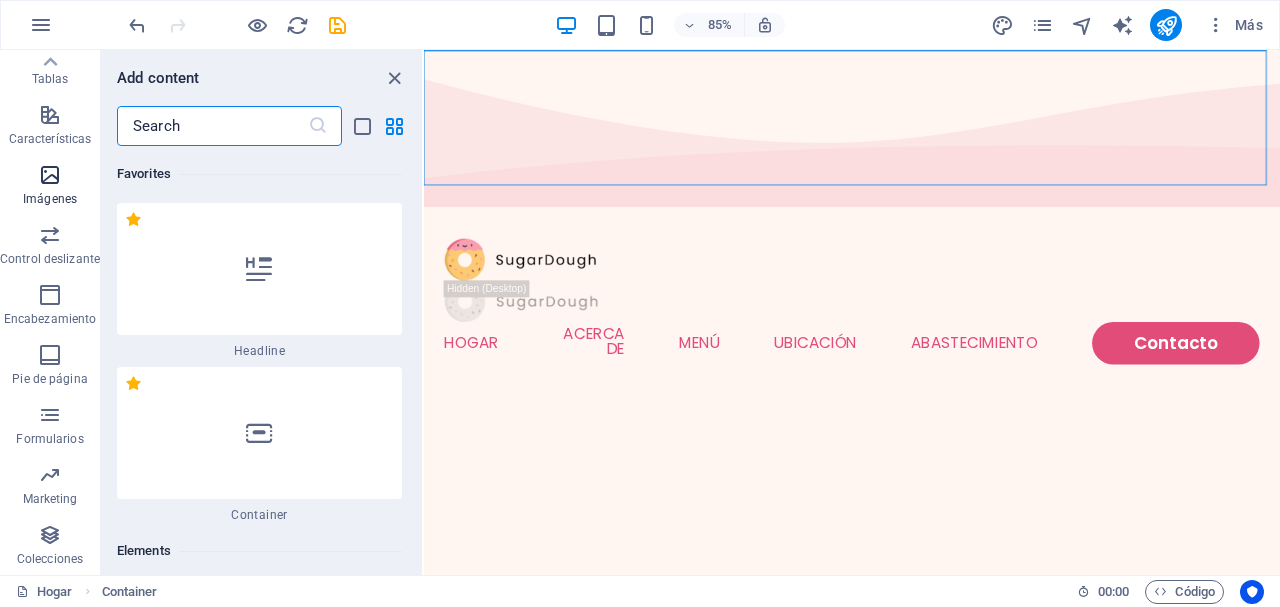 scroll, scrollTop: 20137, scrollLeft: 0, axis: vertical 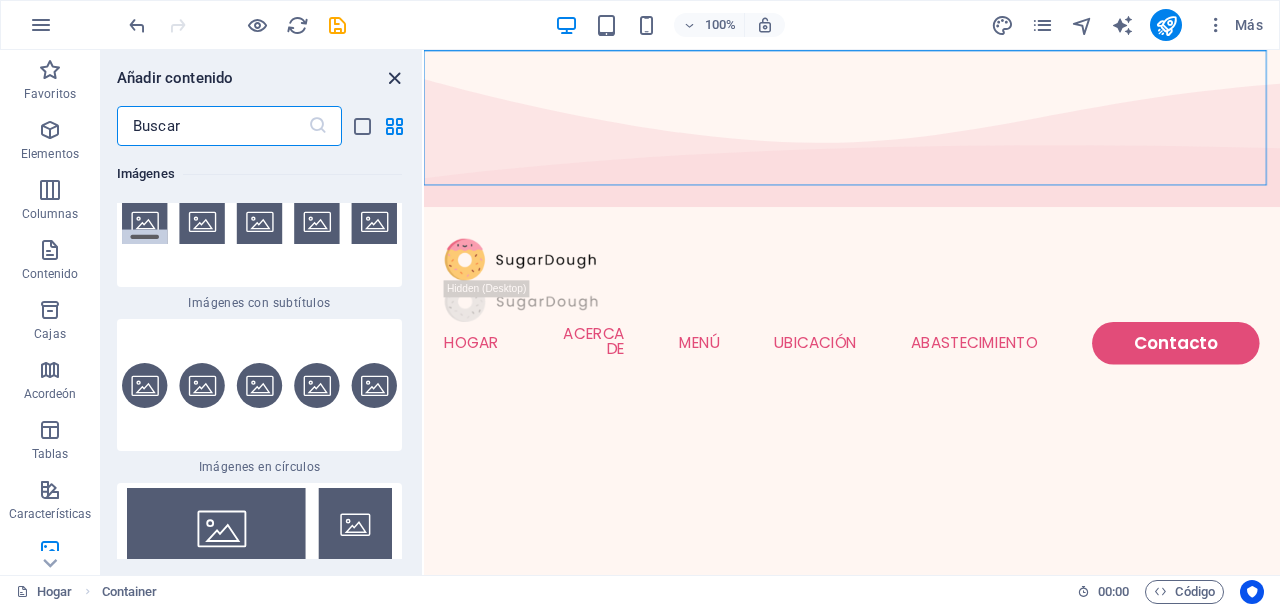 click at bounding box center [394, 78] 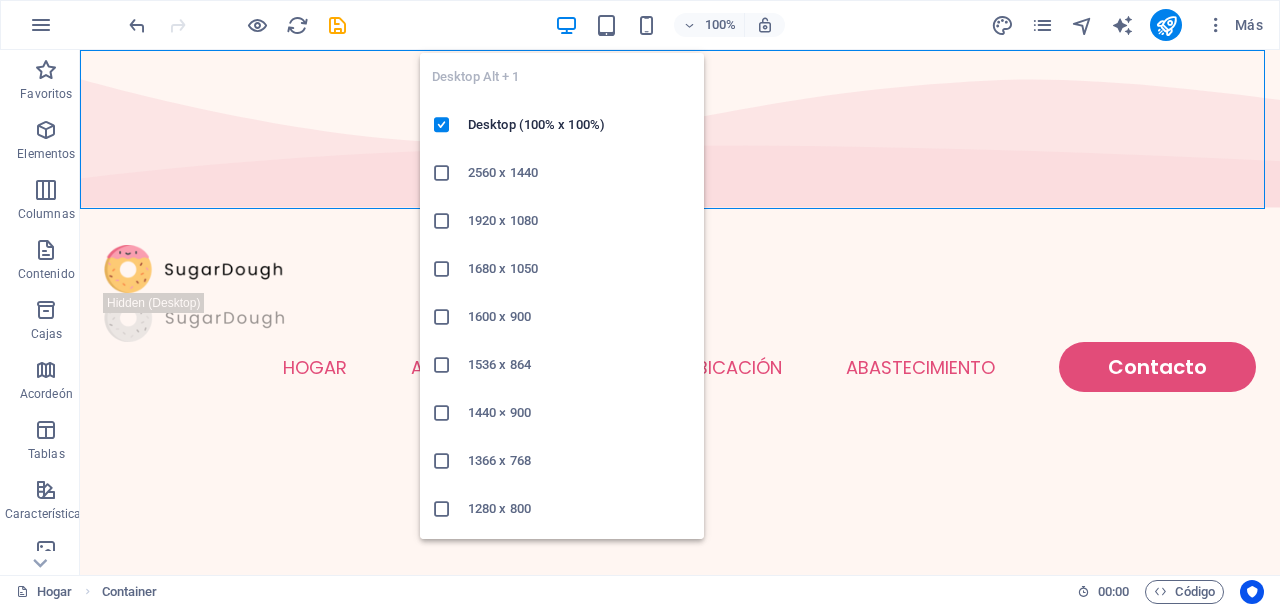 click at bounding box center [566, 25] 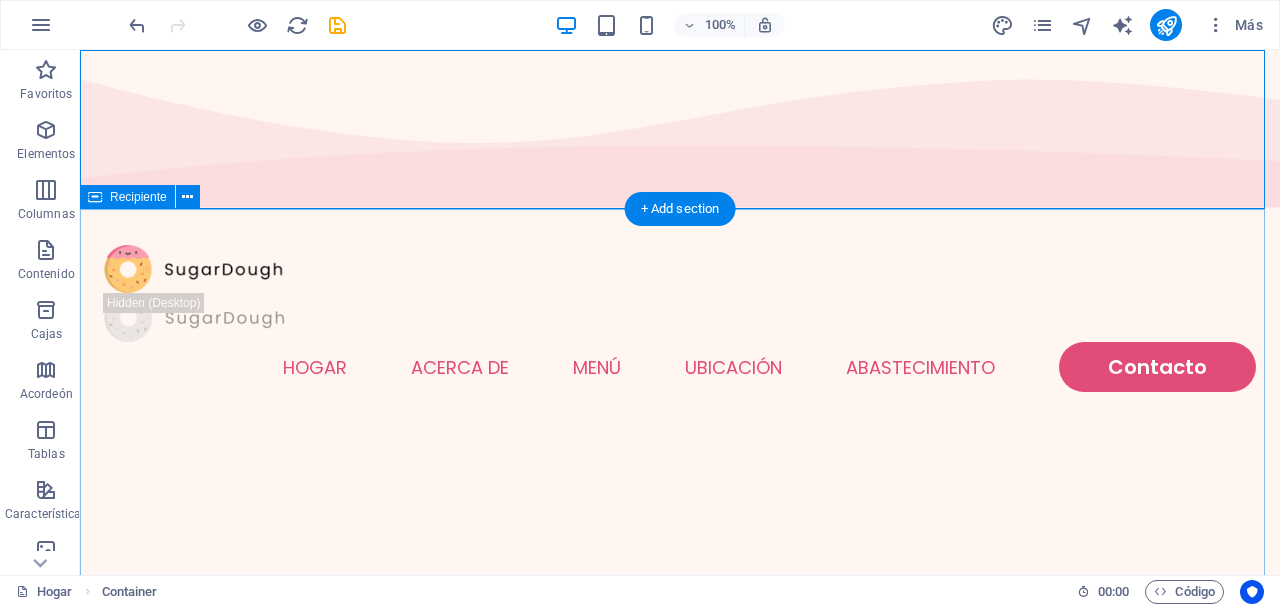 click at bounding box center [680, 632] 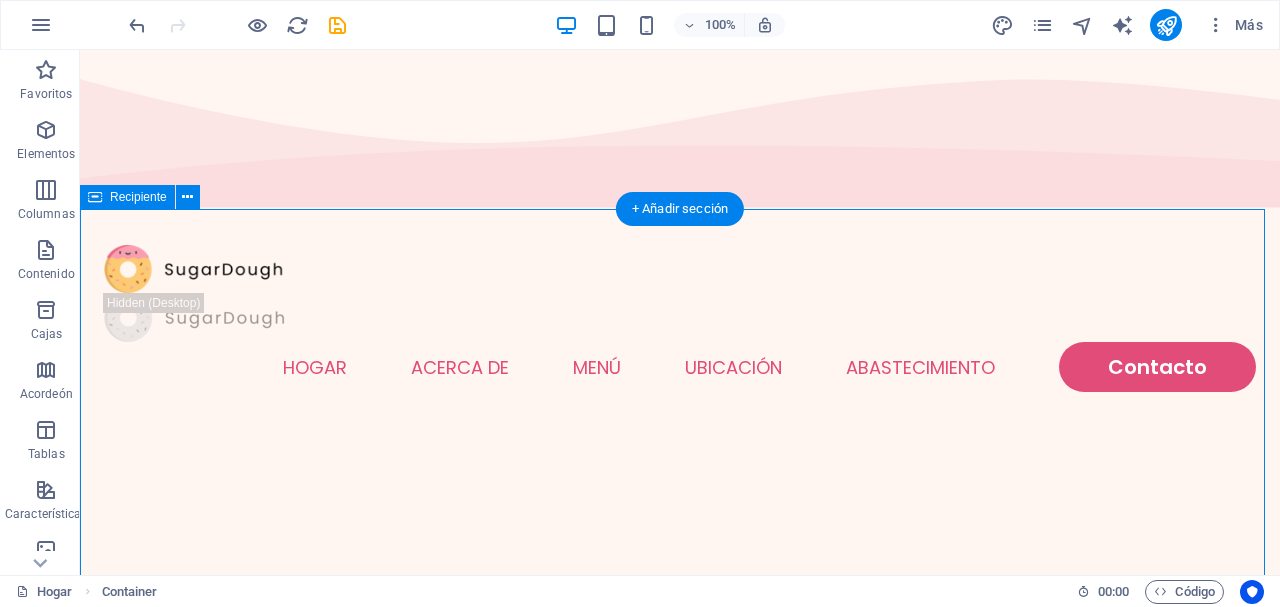 click at bounding box center [680, 632] 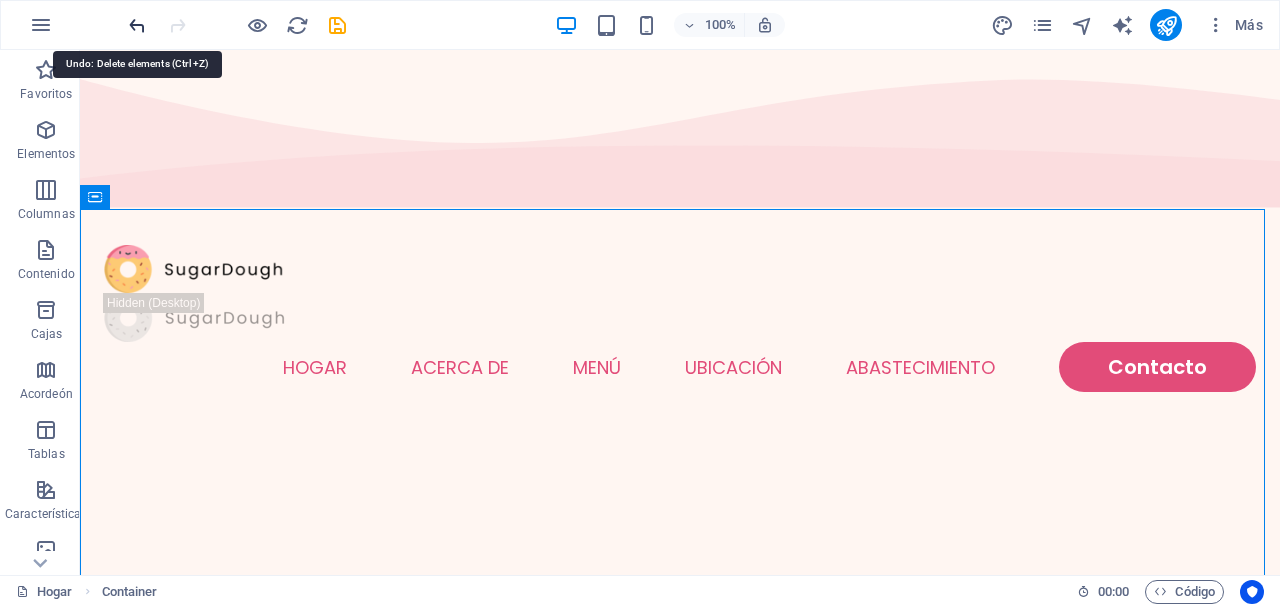 click at bounding box center [137, 25] 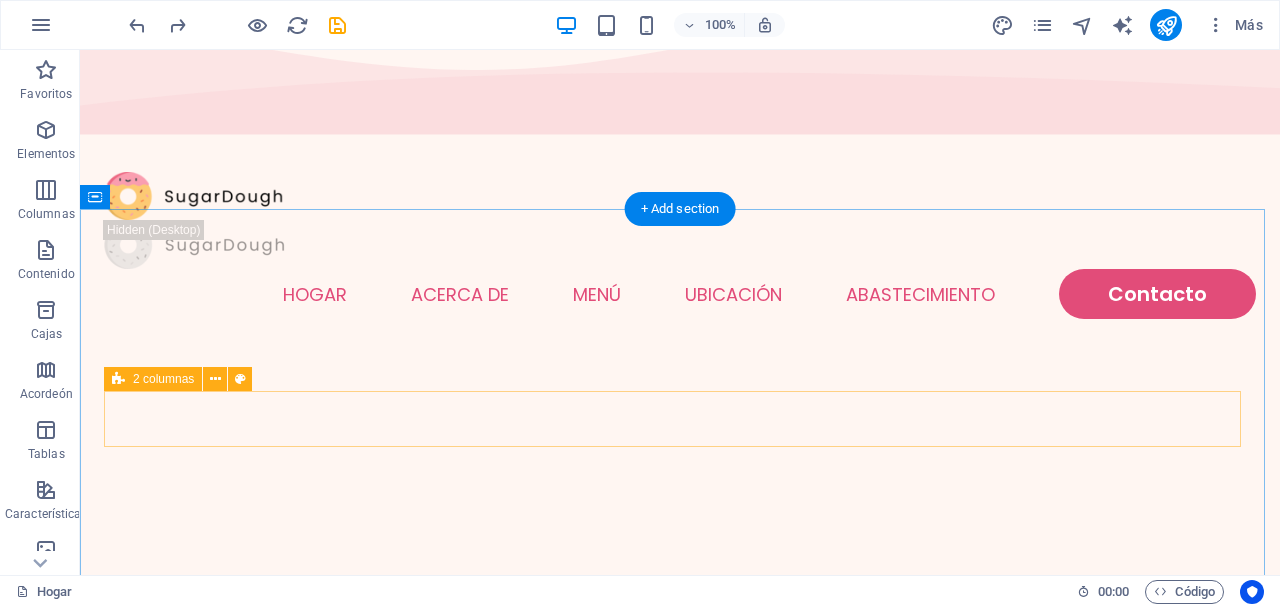 scroll, scrollTop: 0, scrollLeft: 0, axis: both 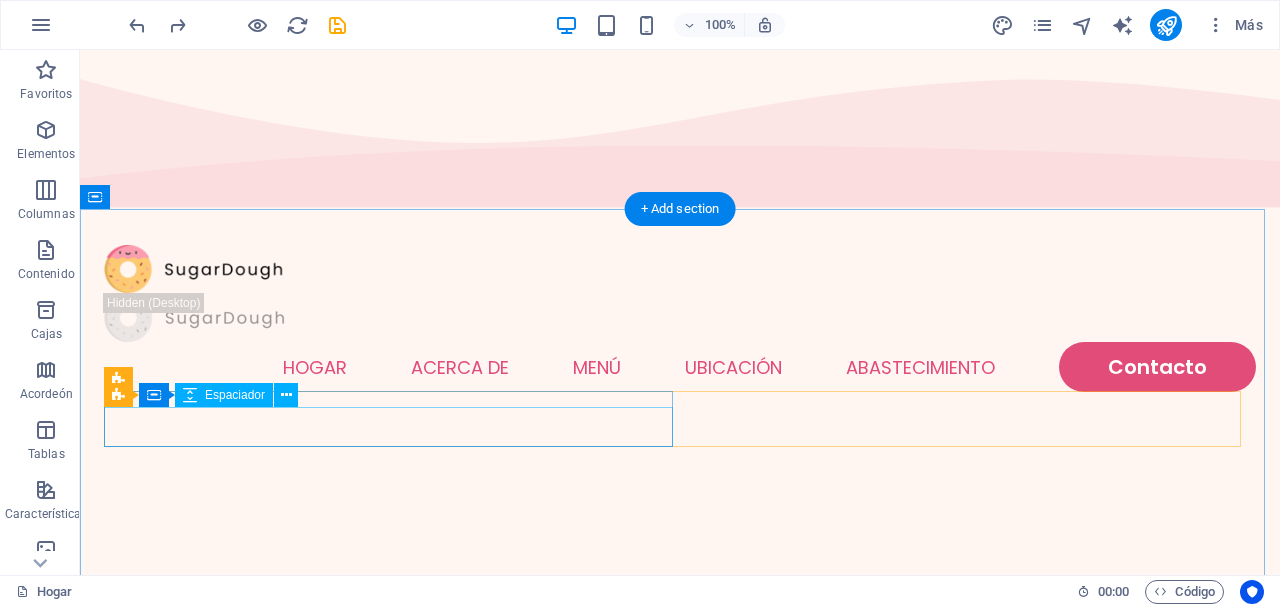 click at bounding box center (392, 458) 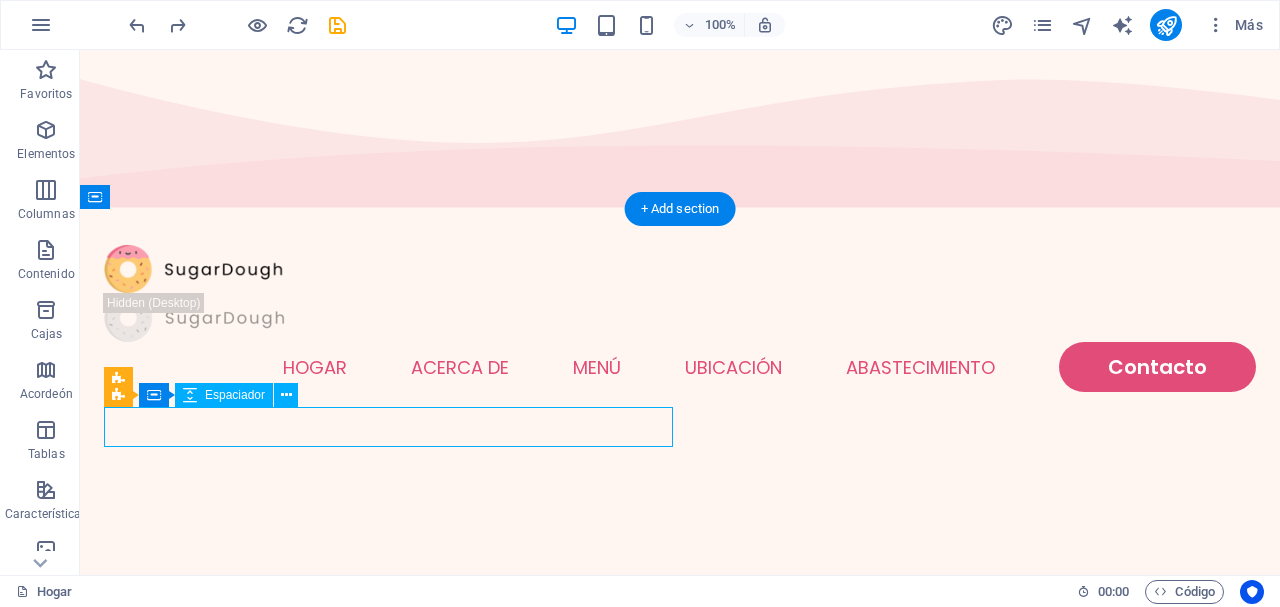 click at bounding box center [392, 458] 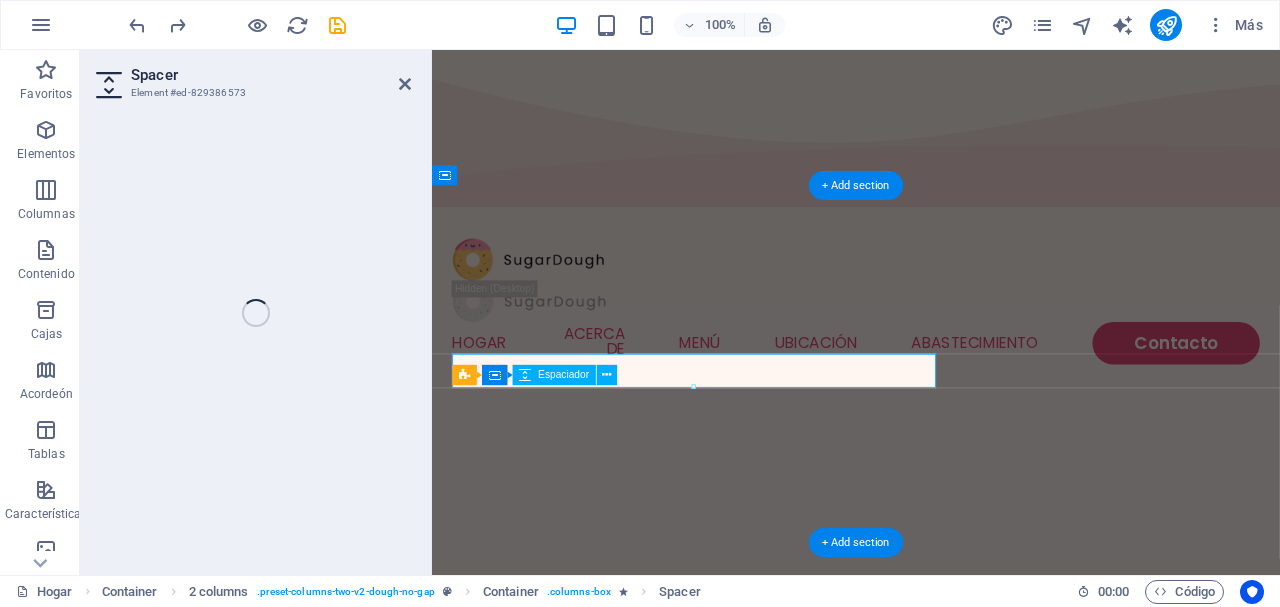 select on "px" 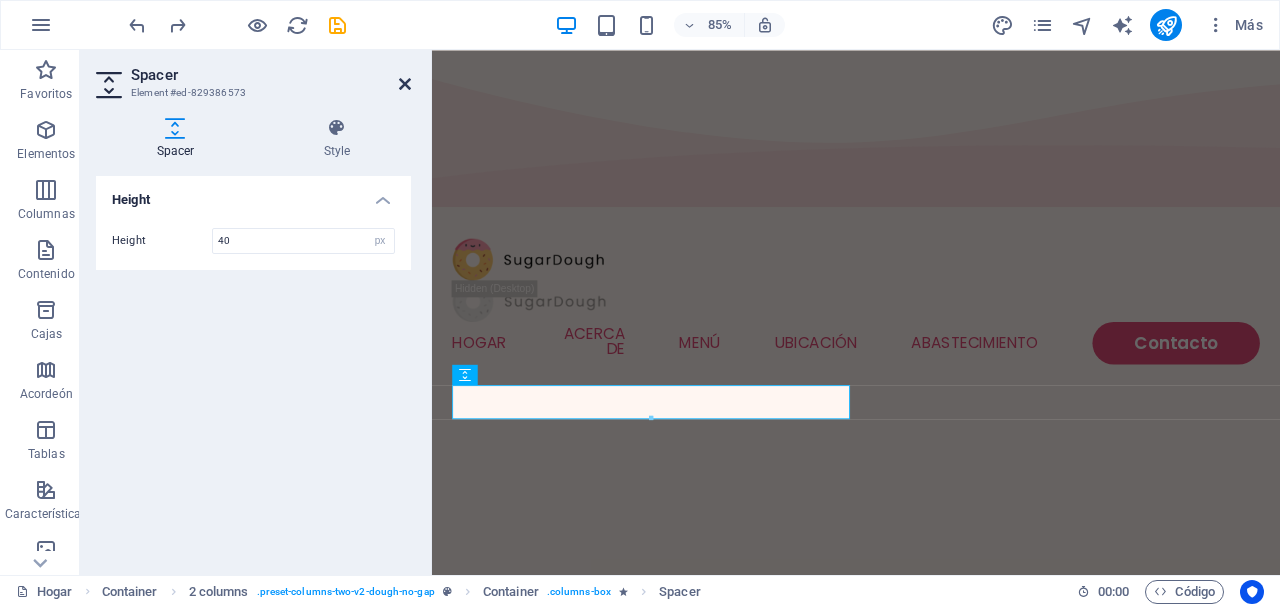 click at bounding box center [405, 84] 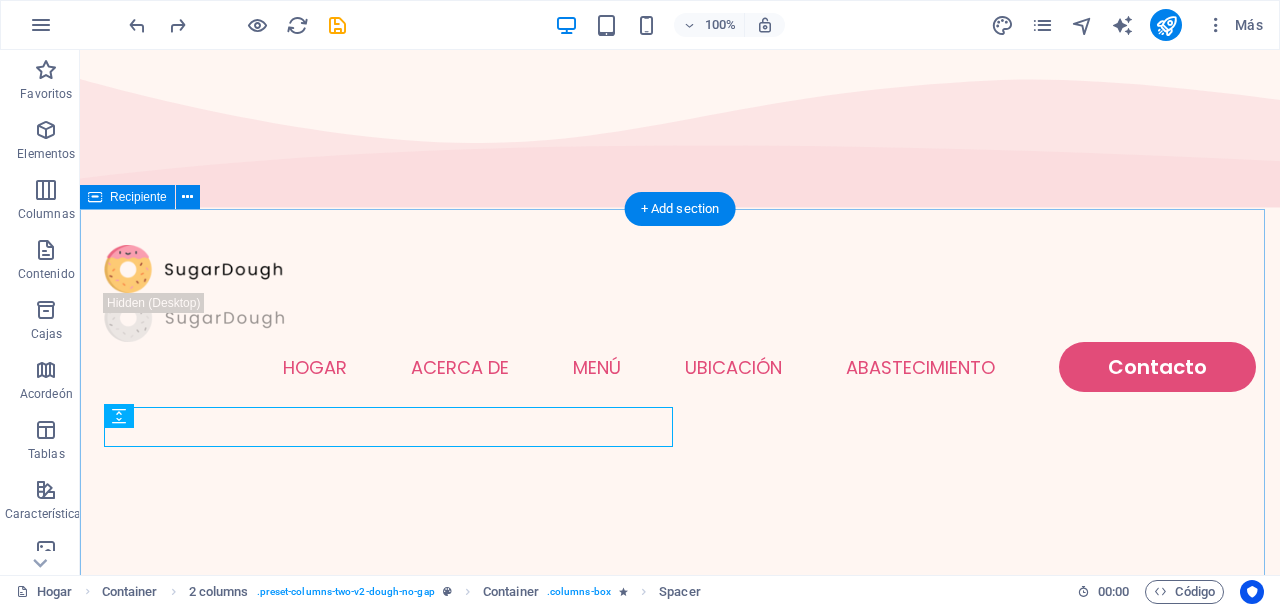 click at bounding box center [680, 632] 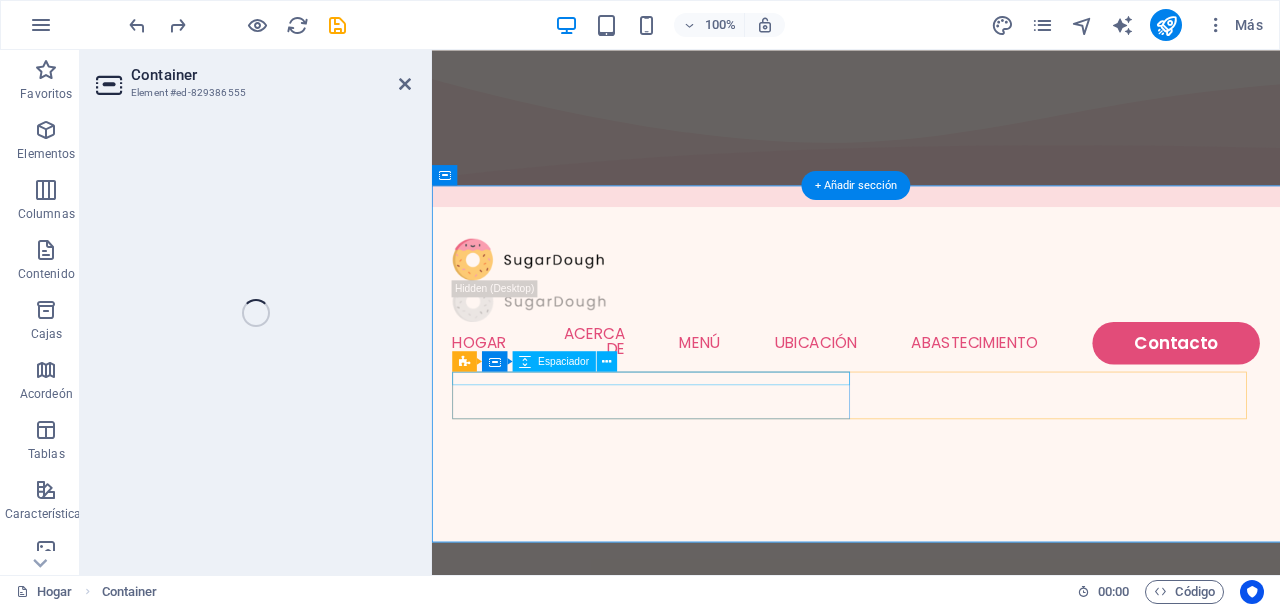 select on "vh" 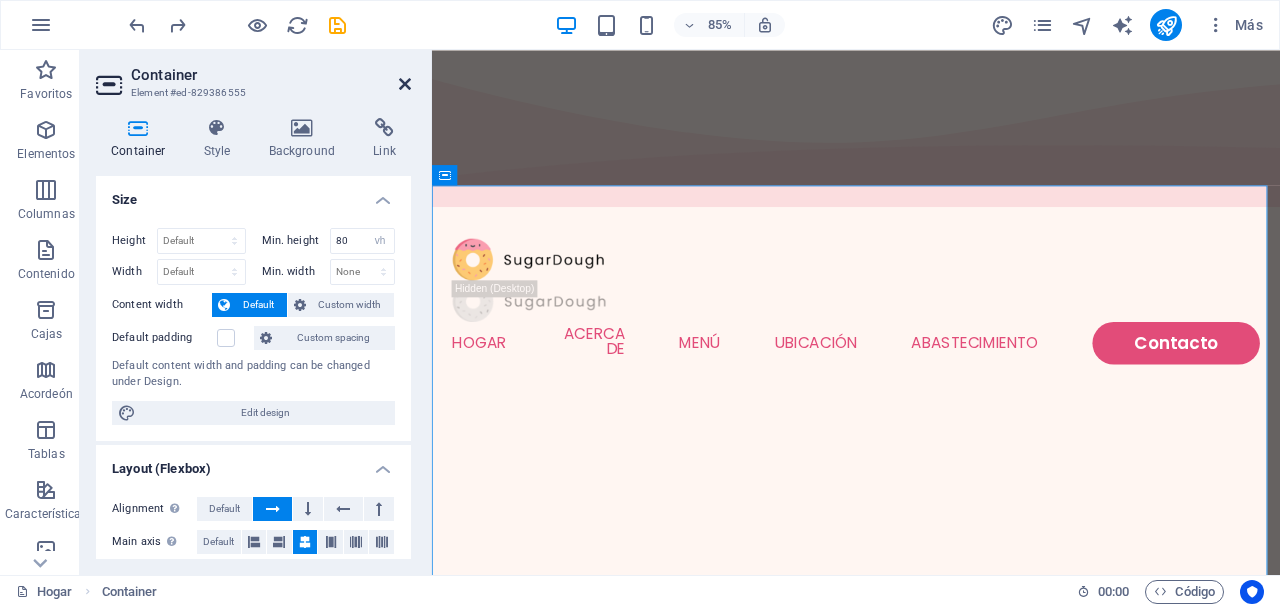 click at bounding box center (405, 84) 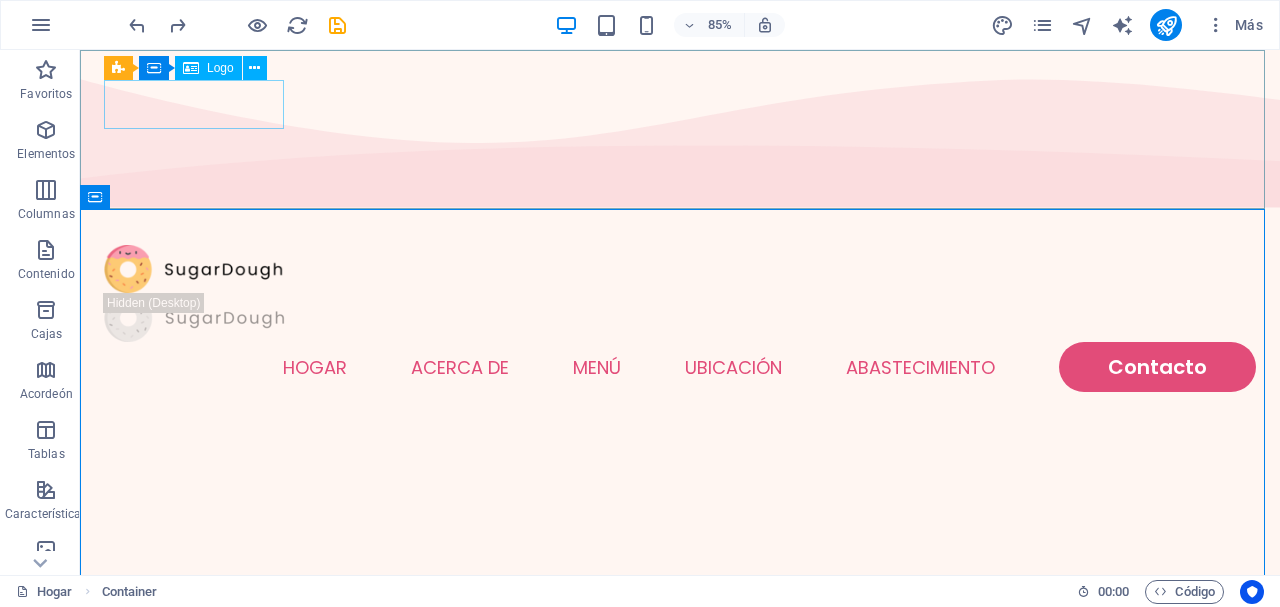 click on "Logo" at bounding box center (220, 68) 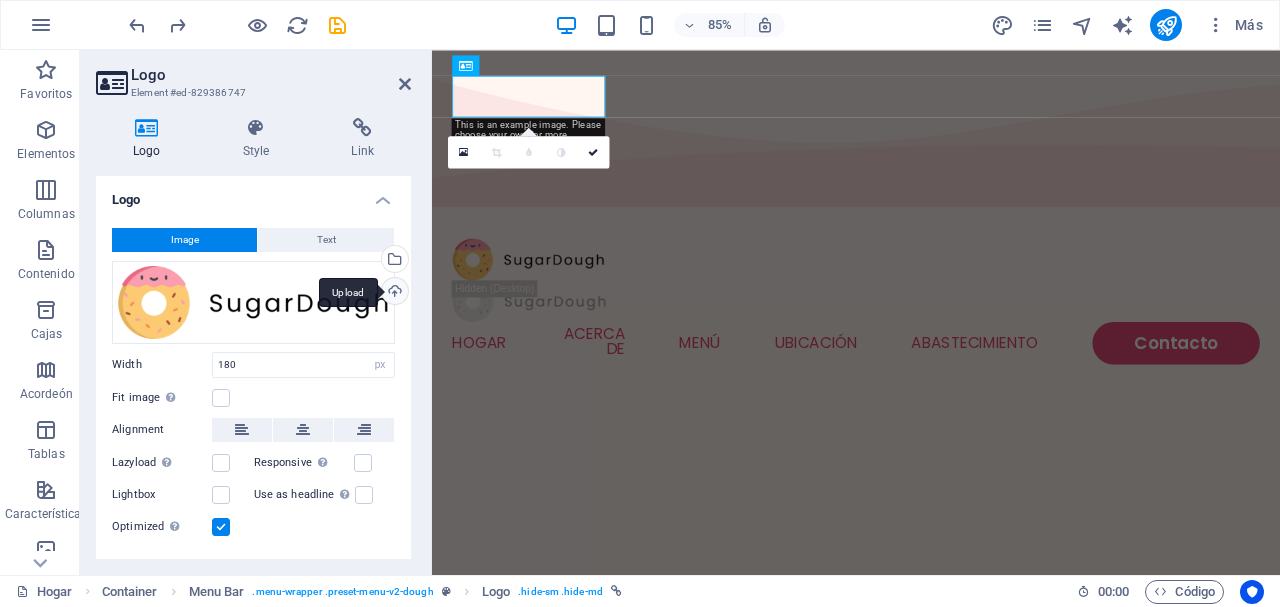 click on "Upload" at bounding box center [393, 293] 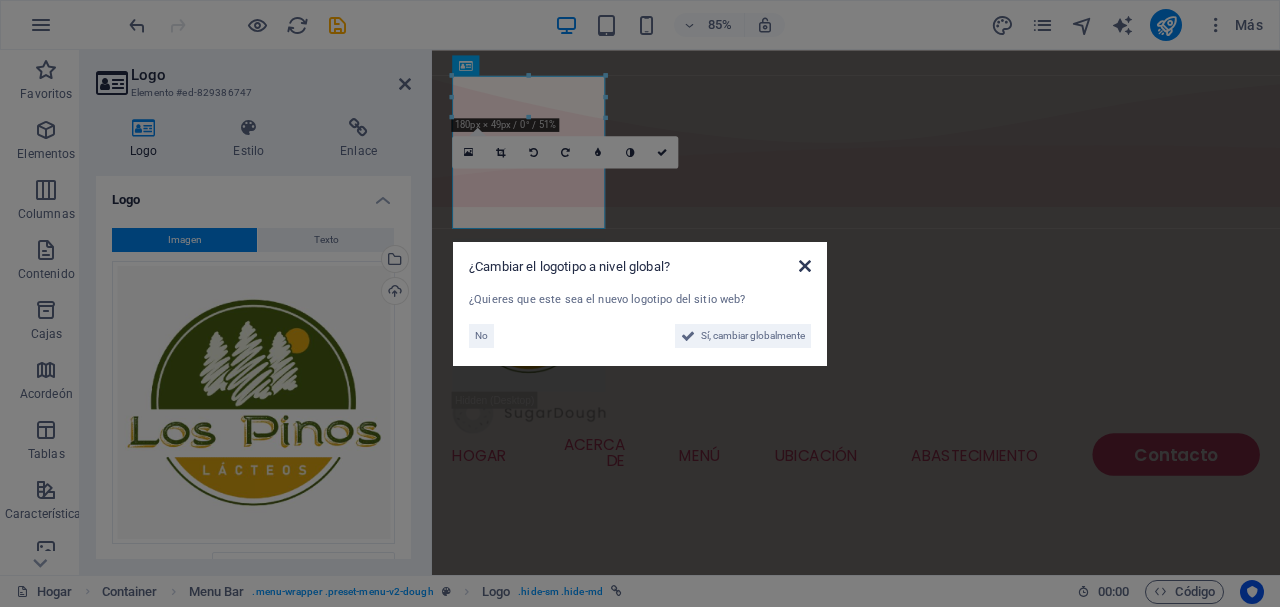 click at bounding box center (805, 266) 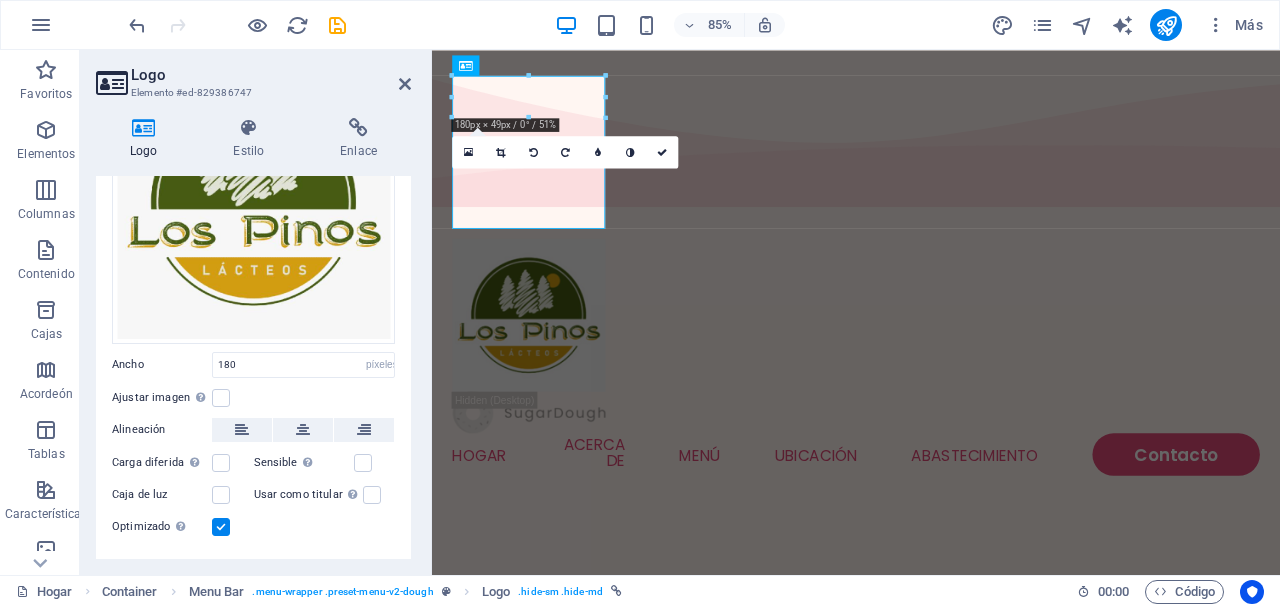 scroll, scrollTop: 100, scrollLeft: 0, axis: vertical 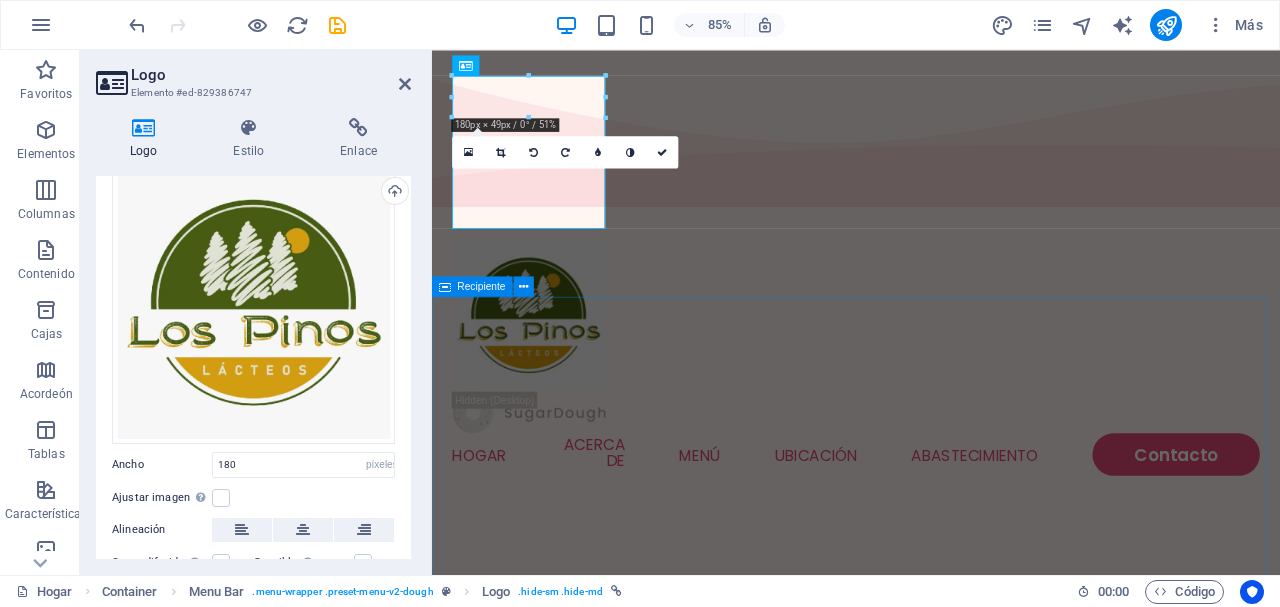 click at bounding box center (931, 828) 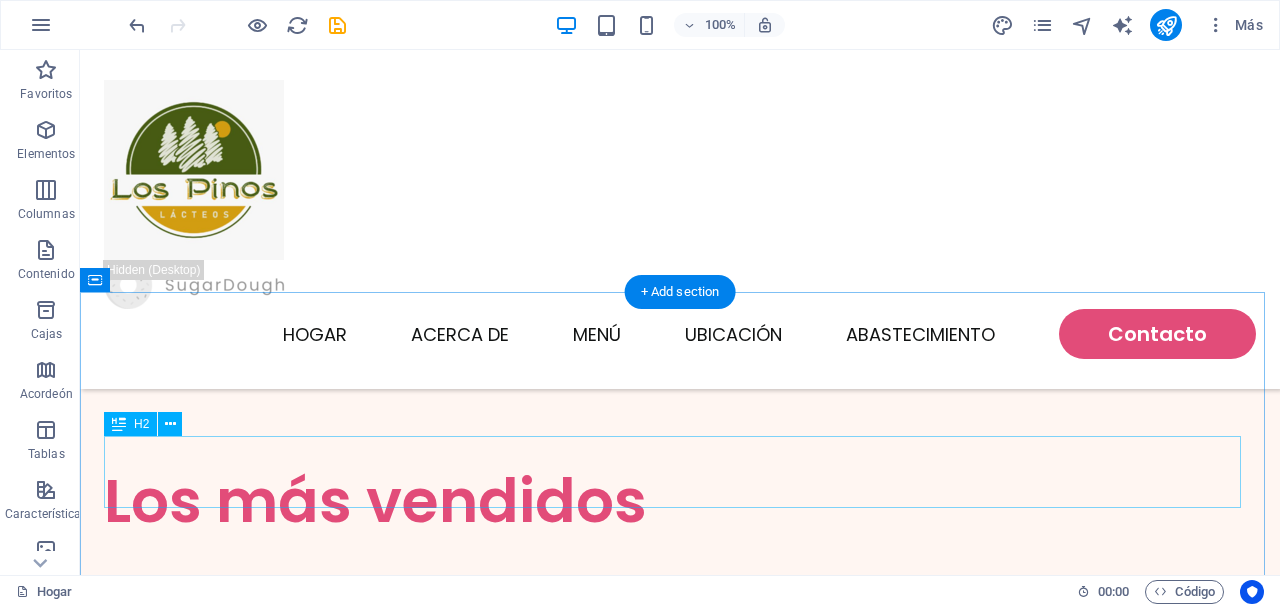 scroll, scrollTop: 0, scrollLeft: 0, axis: both 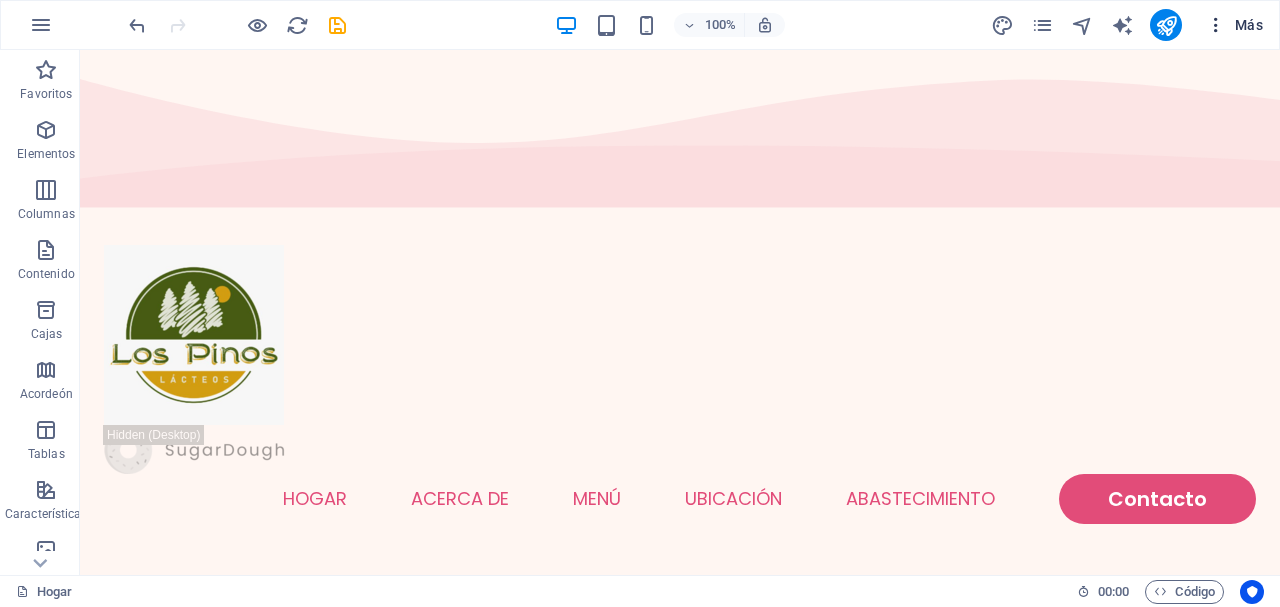 click at bounding box center [1216, 25] 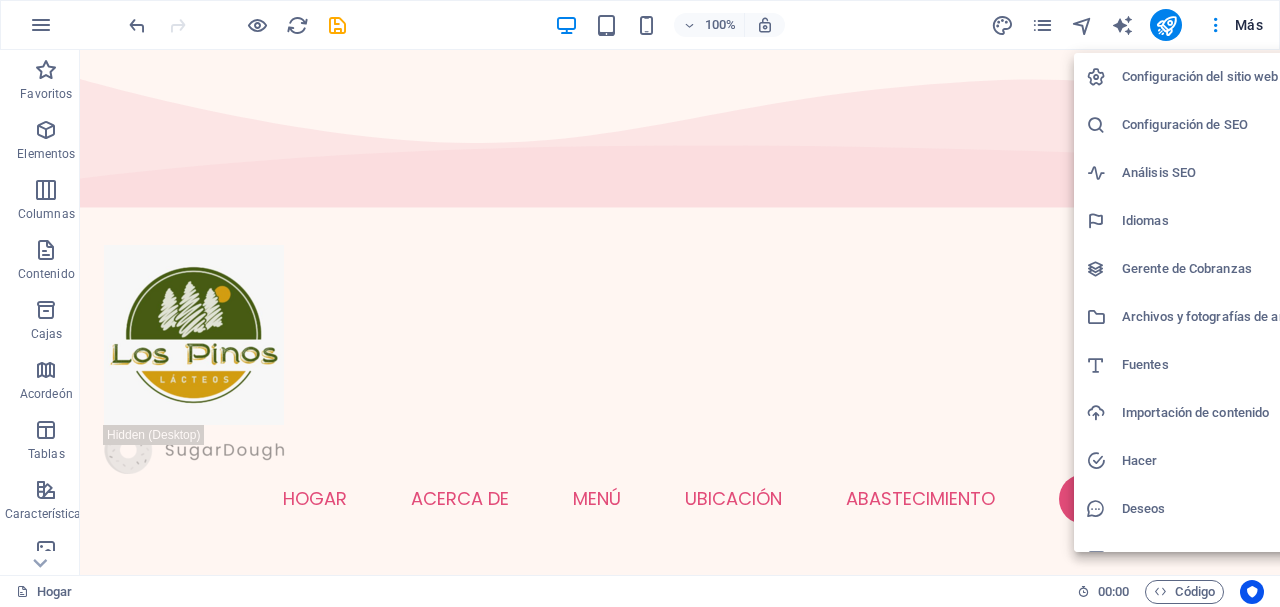 click at bounding box center (640, 303) 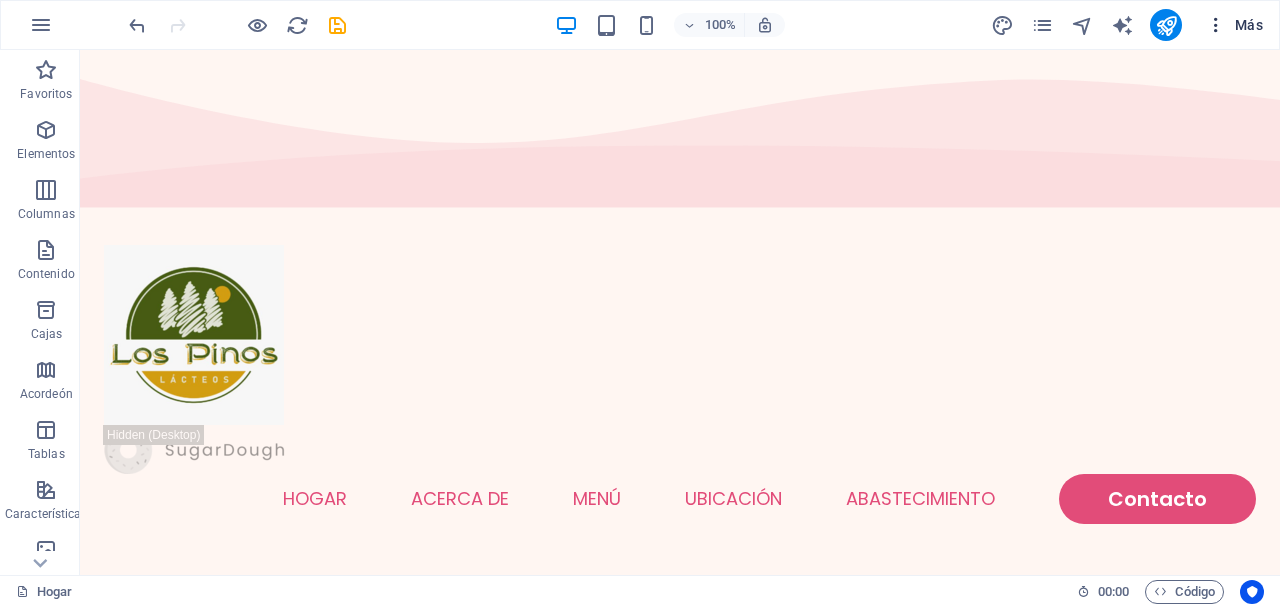 click on "Más" at bounding box center [1249, 25] 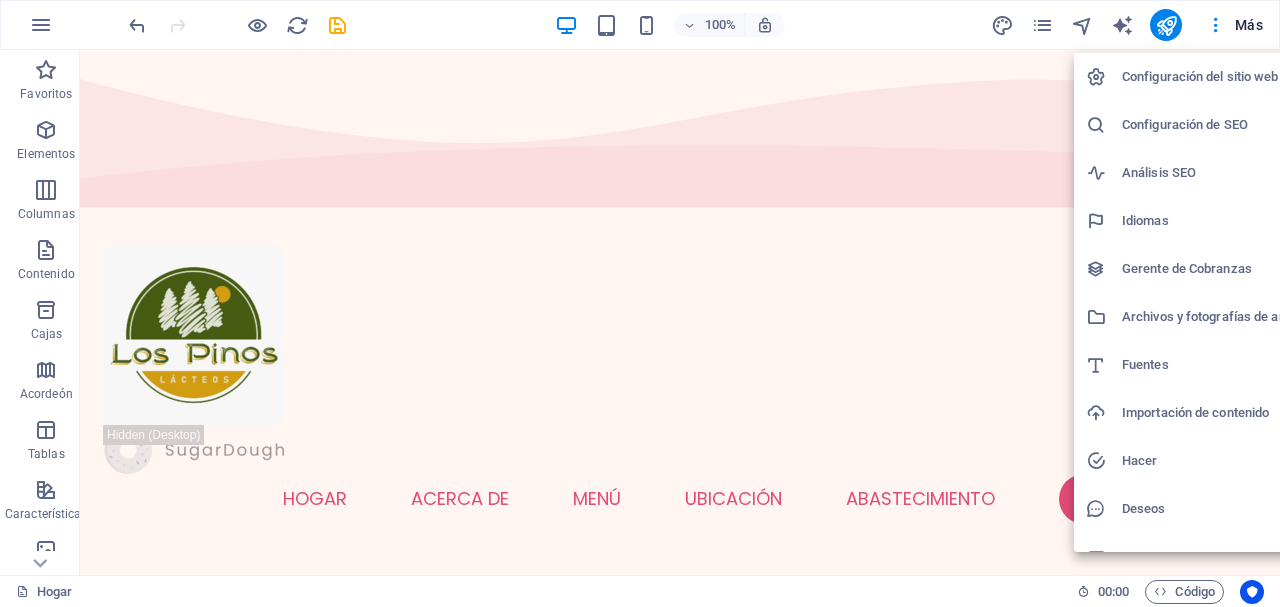 click at bounding box center (640, 303) 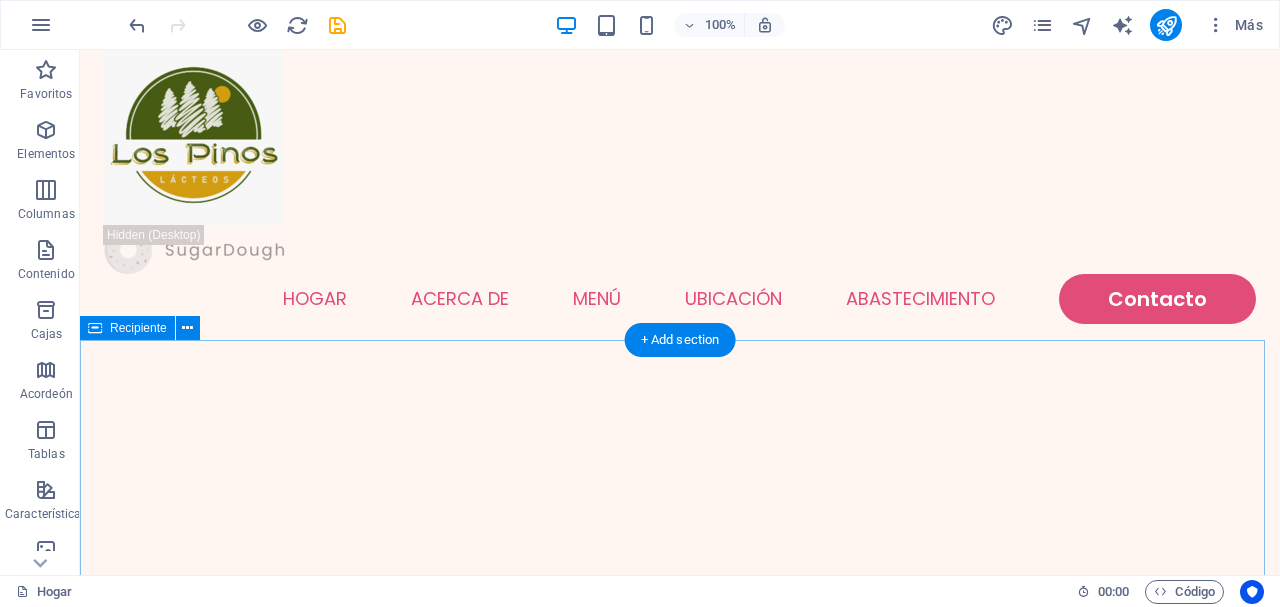scroll, scrollTop: 0, scrollLeft: 0, axis: both 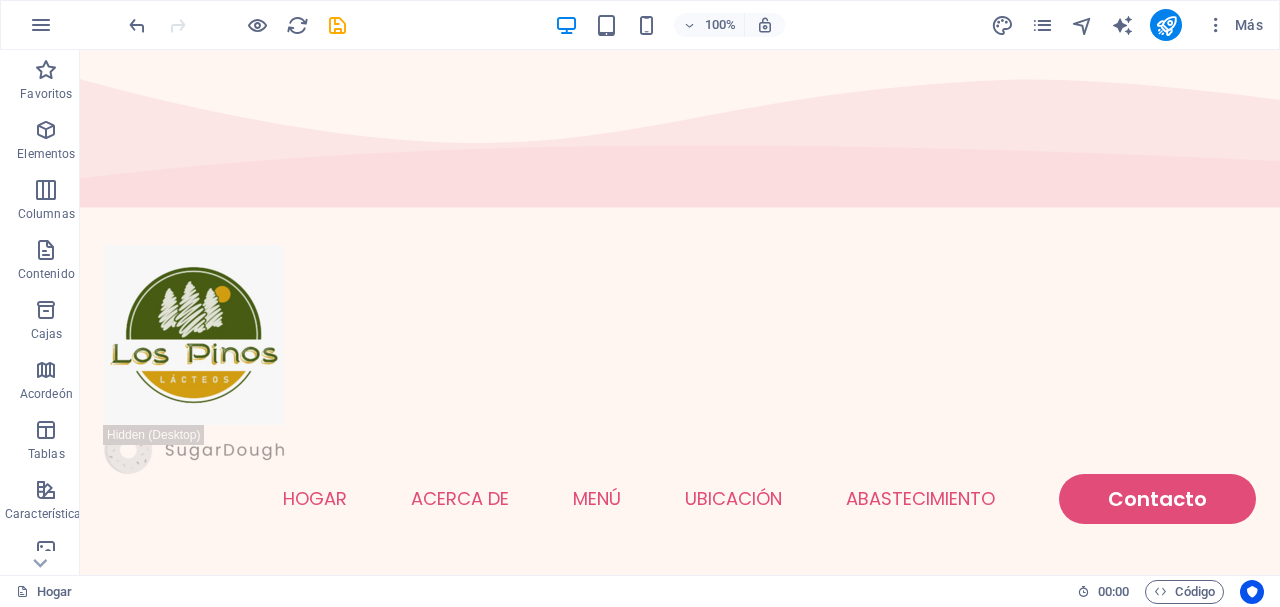 click on "Hogar Acerca de Menú Ubicación Abastecimiento Contacto" at bounding box center (680, 384) 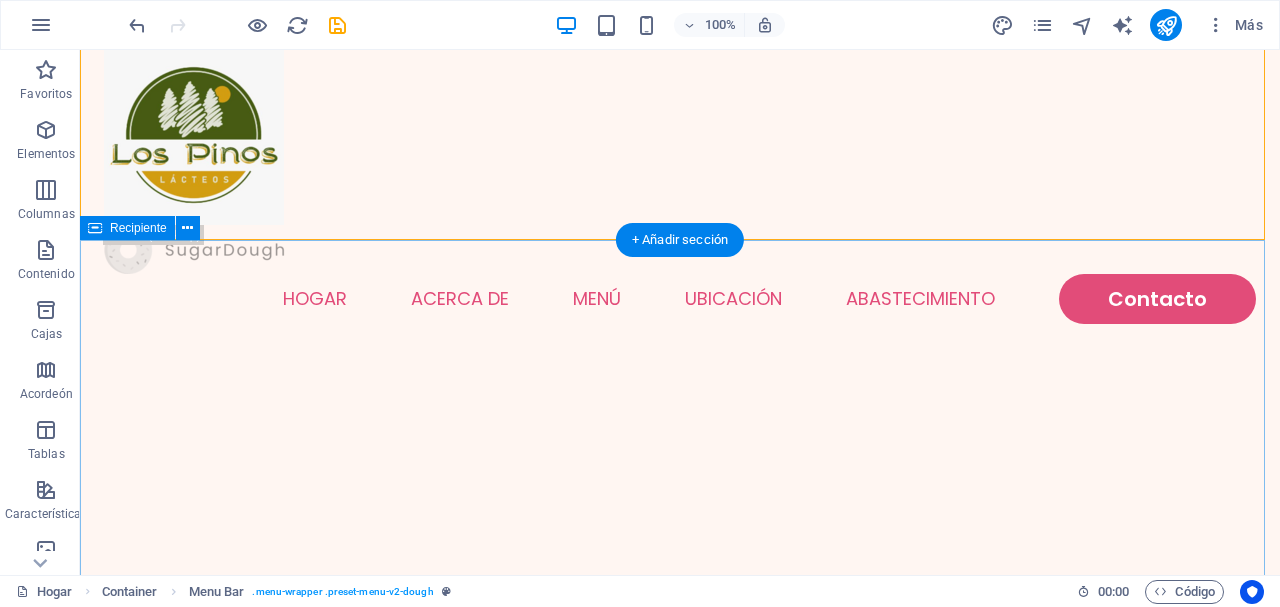 scroll, scrollTop: 100, scrollLeft: 0, axis: vertical 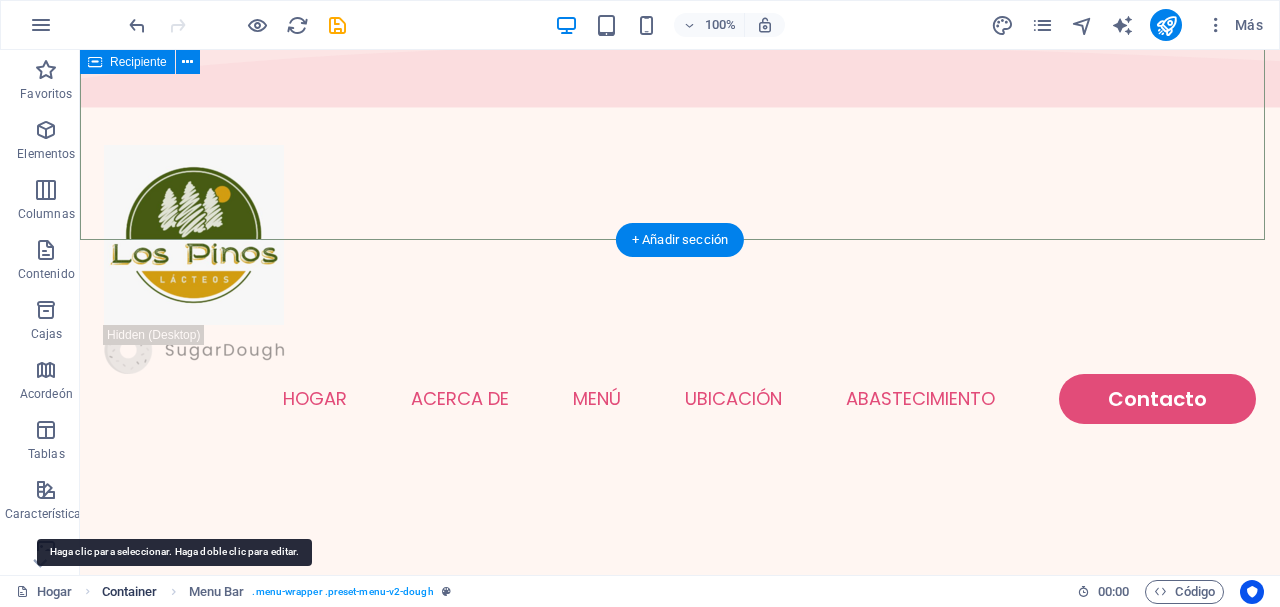 click on "Container" at bounding box center [130, 592] 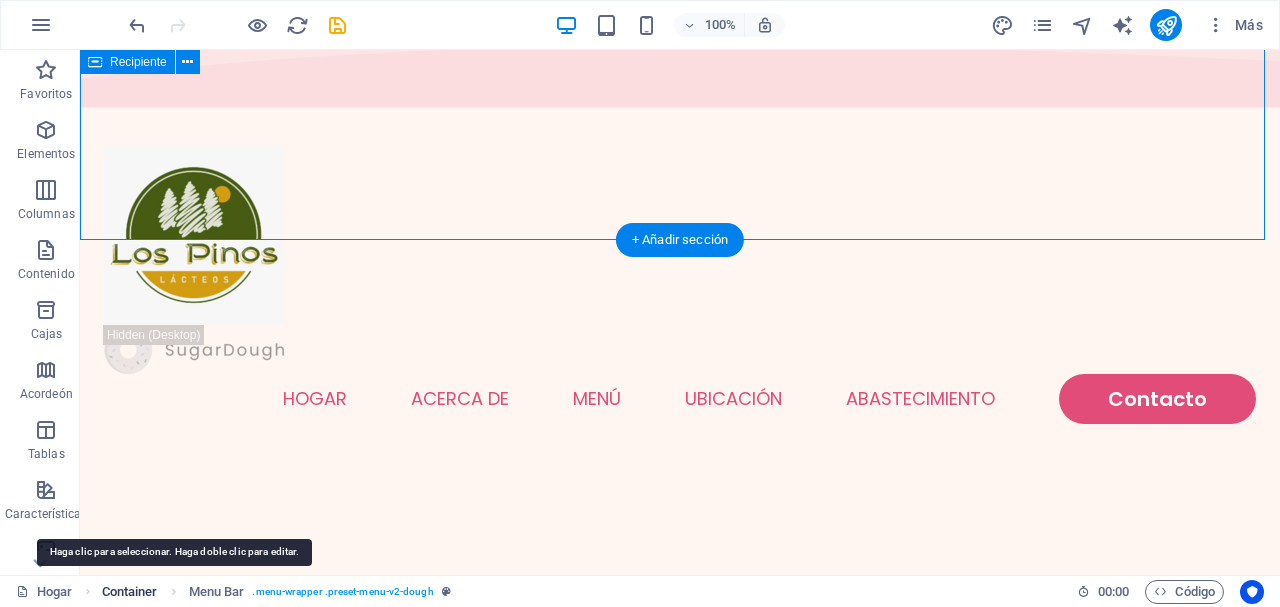 click on "Container" at bounding box center [130, 592] 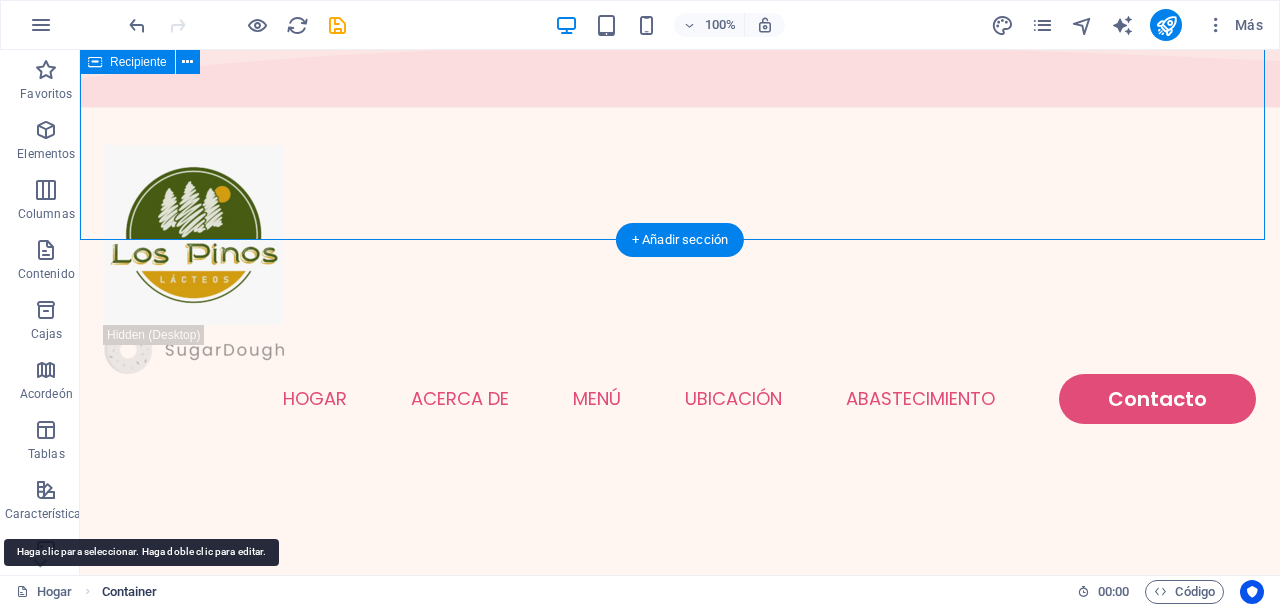 click on "Container" at bounding box center (130, 592) 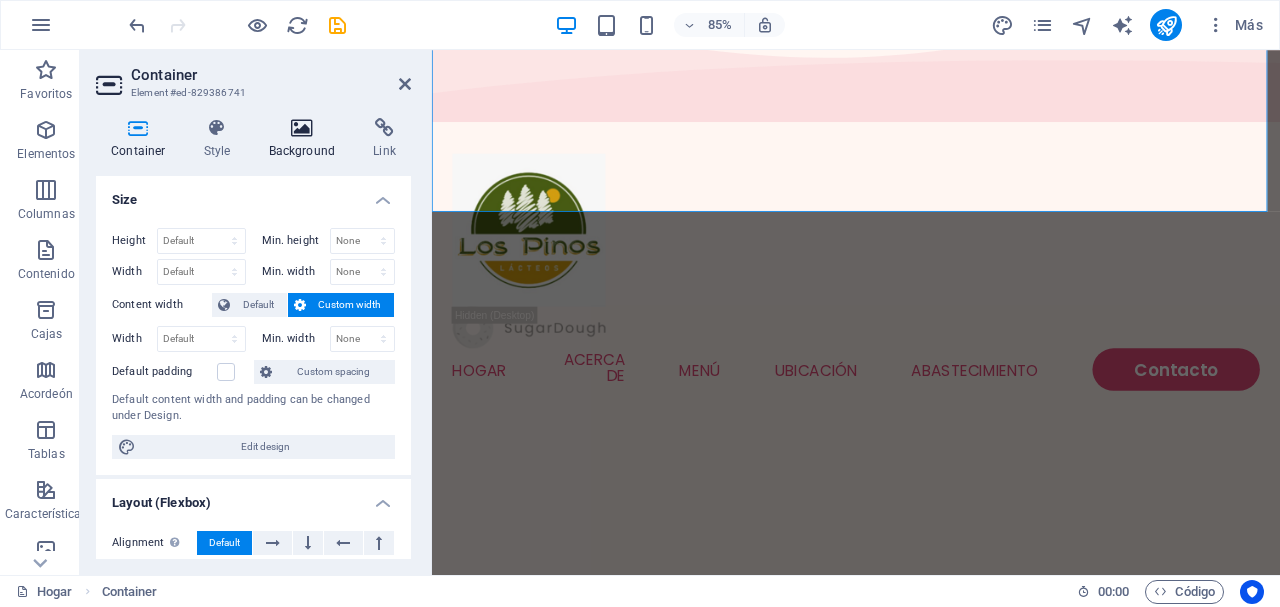 click at bounding box center (302, 128) 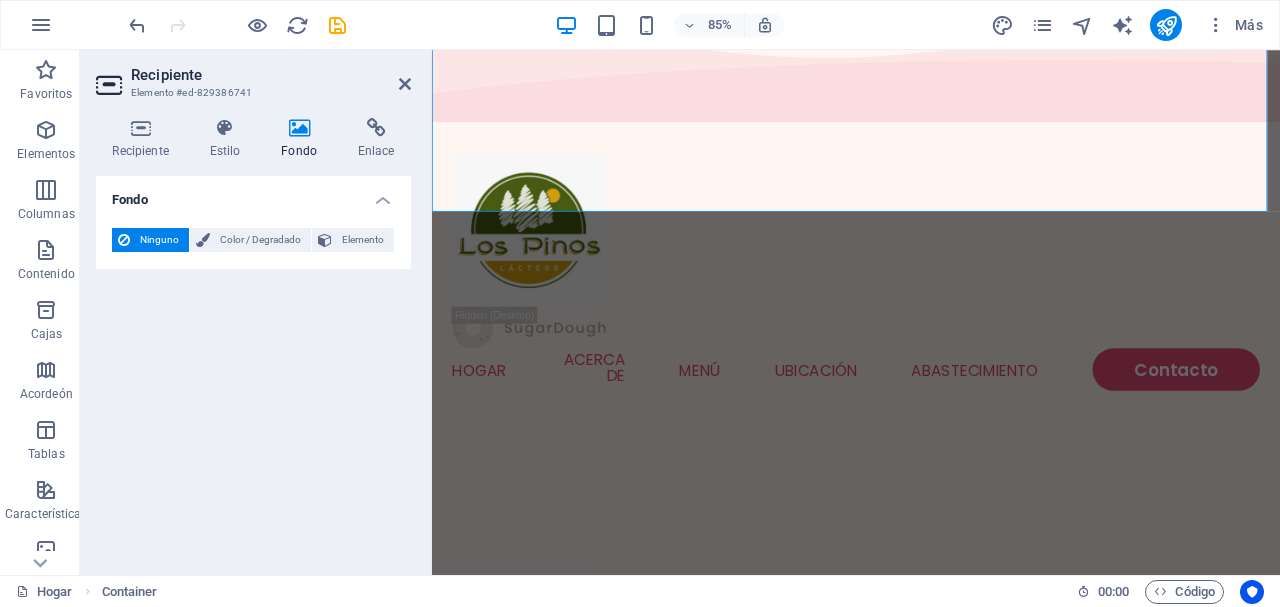 click at bounding box center (299, 128) 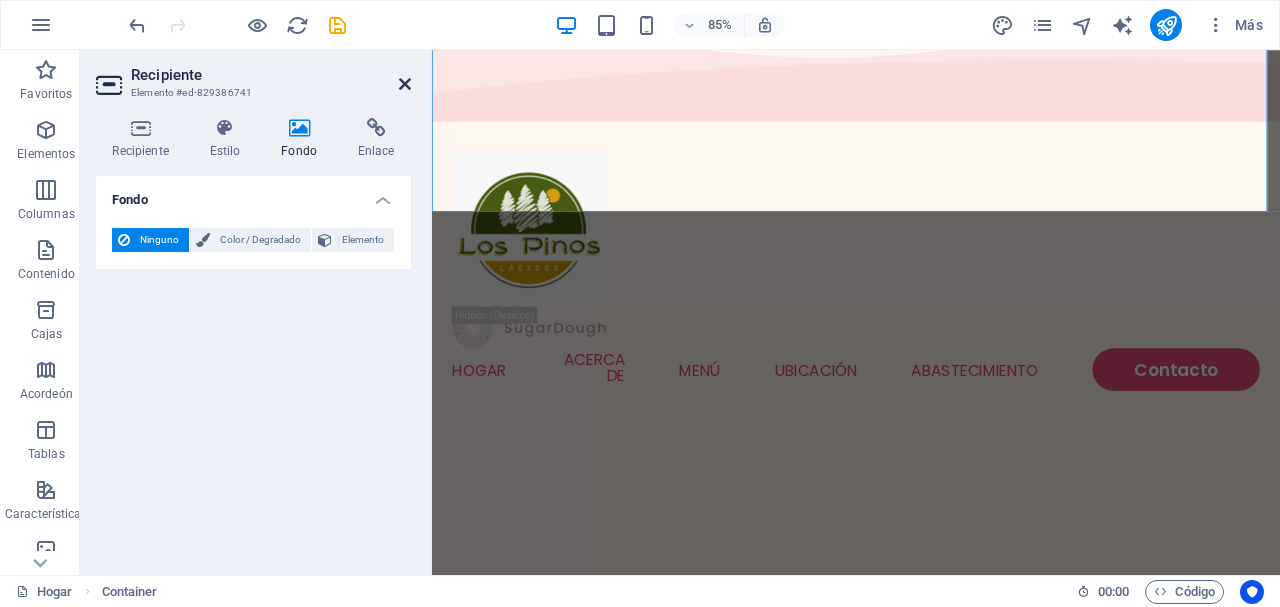 click at bounding box center [405, 84] 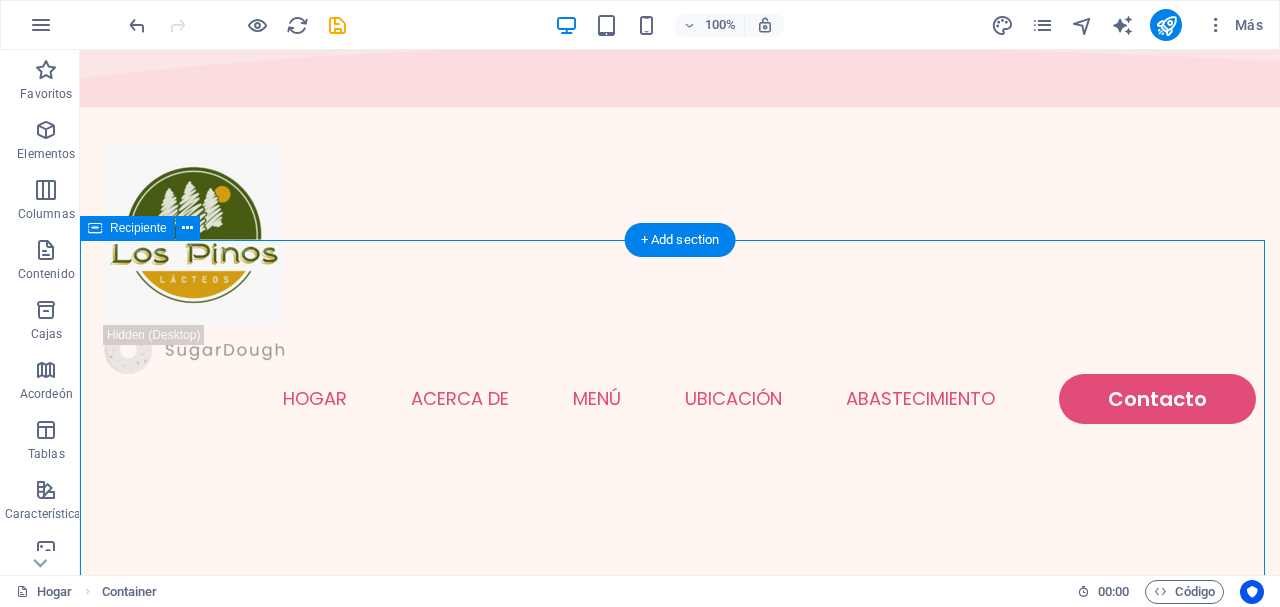 click at bounding box center [680, 664] 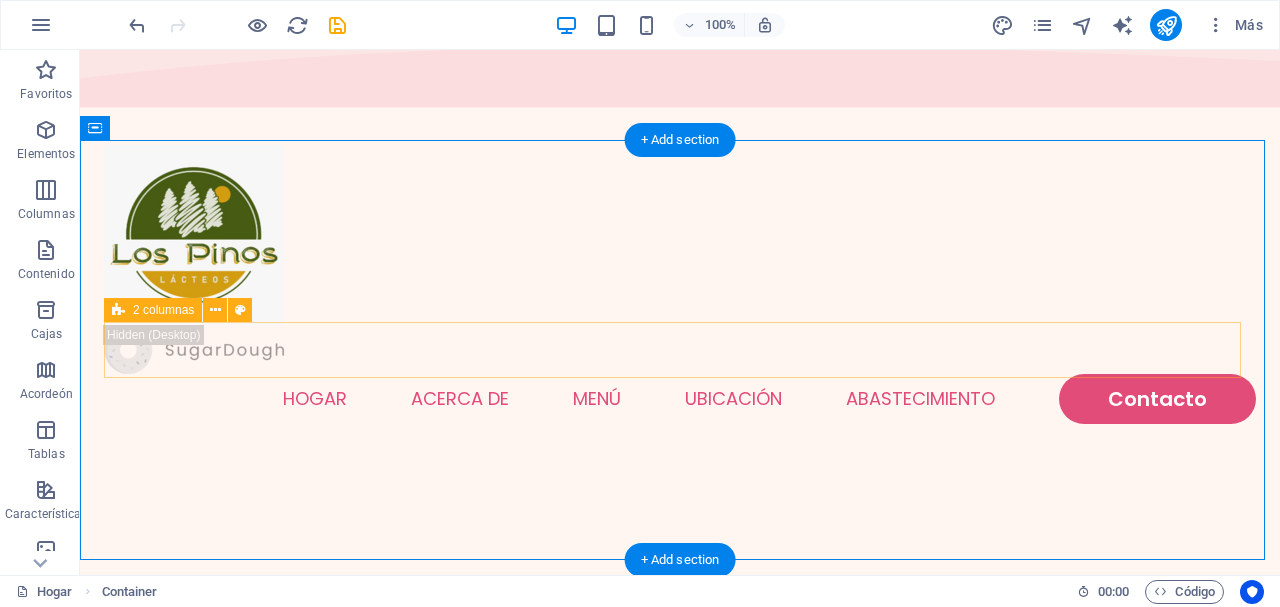scroll, scrollTop: 200, scrollLeft: 0, axis: vertical 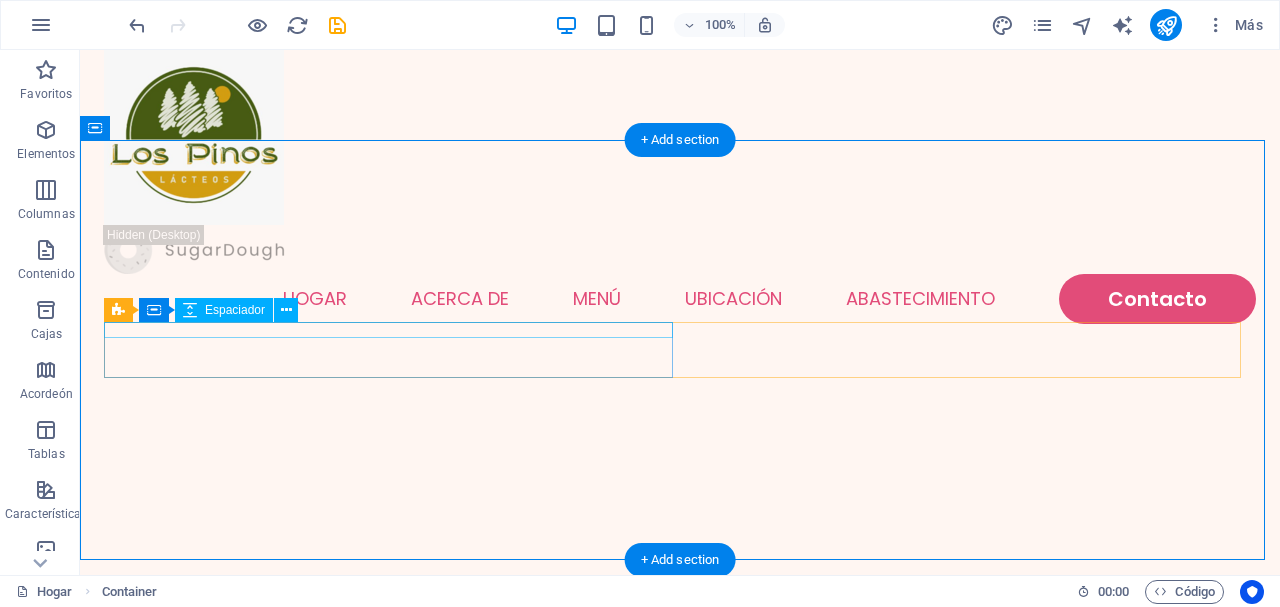 click at bounding box center (392, 362) 